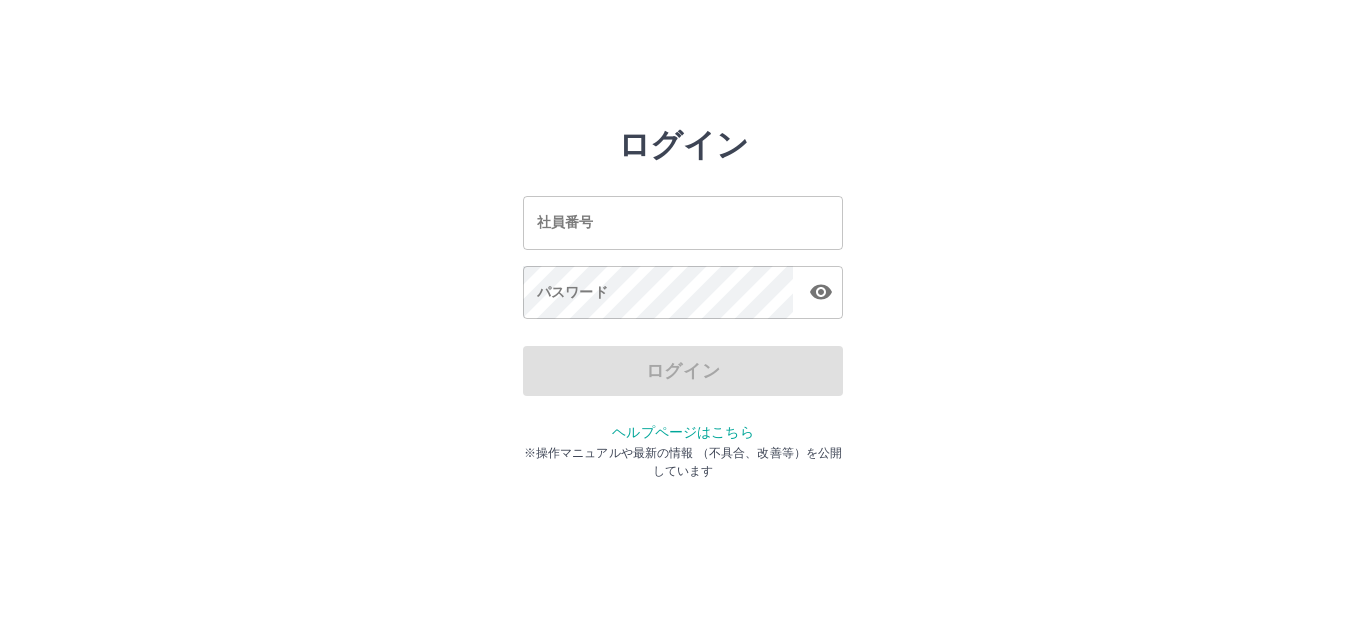 scroll, scrollTop: 0, scrollLeft: 0, axis: both 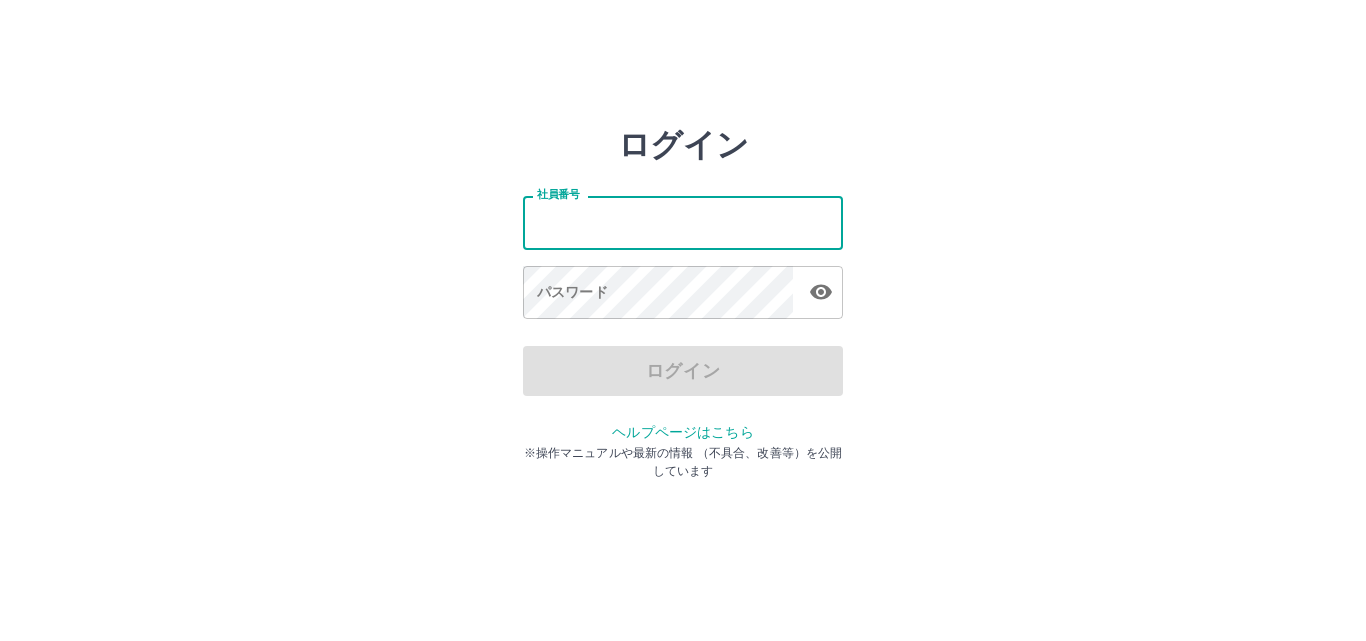 click on "社員番号" at bounding box center (683, 222) 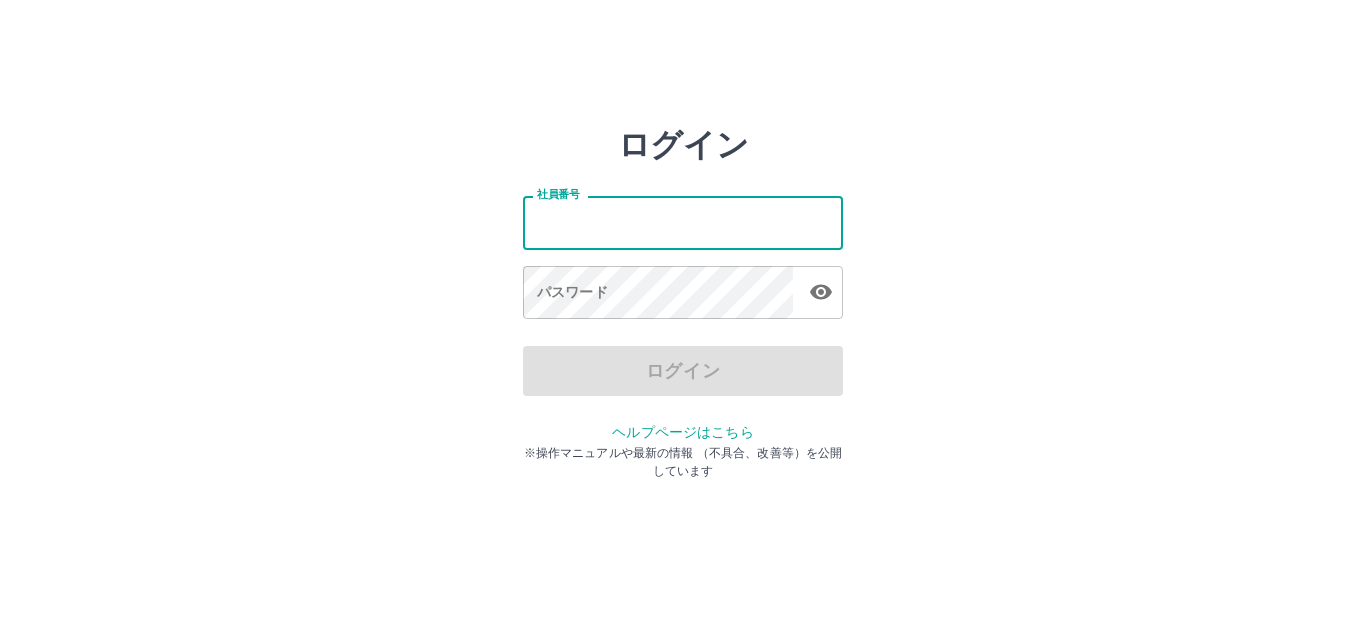 click on "社員番号" at bounding box center (683, 222) 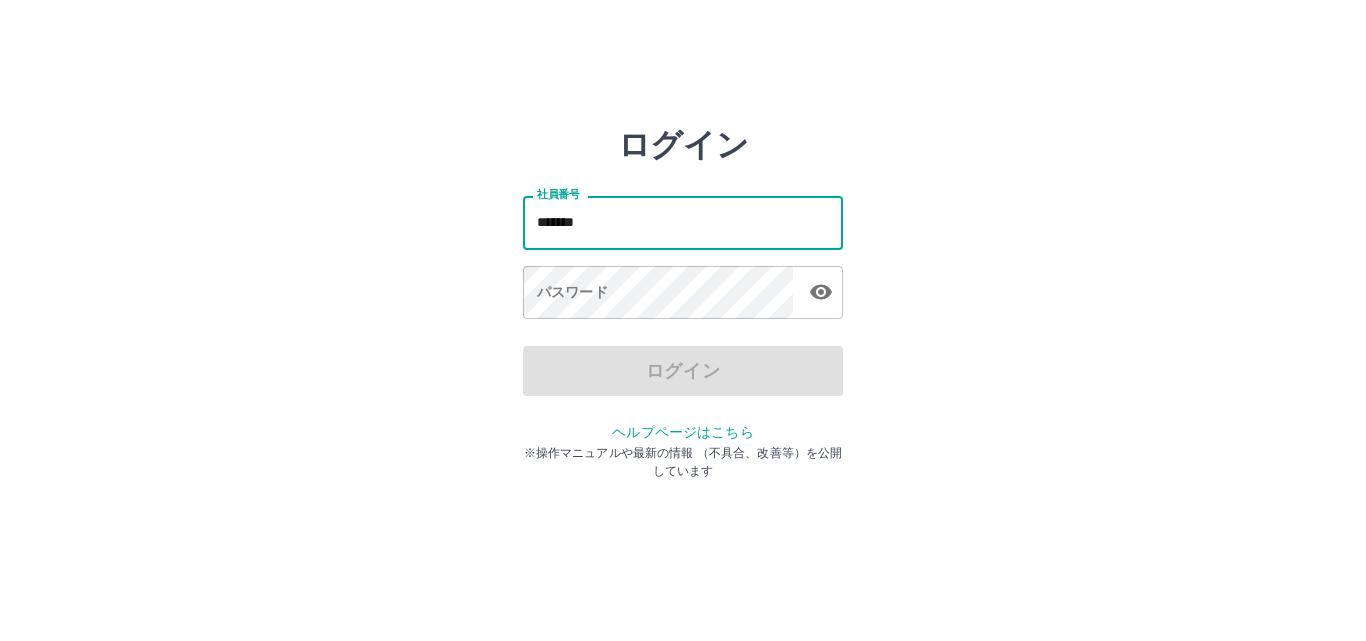 type on "*******" 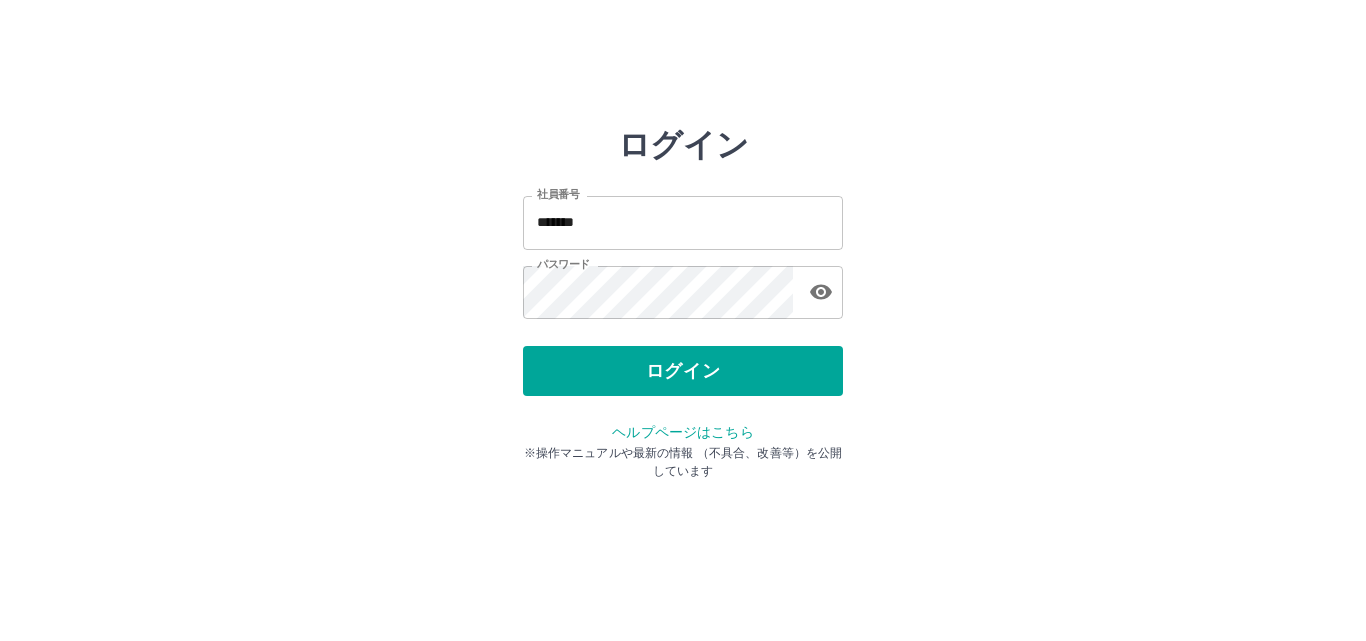 click on "社員番号 ******* 社員番号 パスワード パスワード" at bounding box center (683, 254) 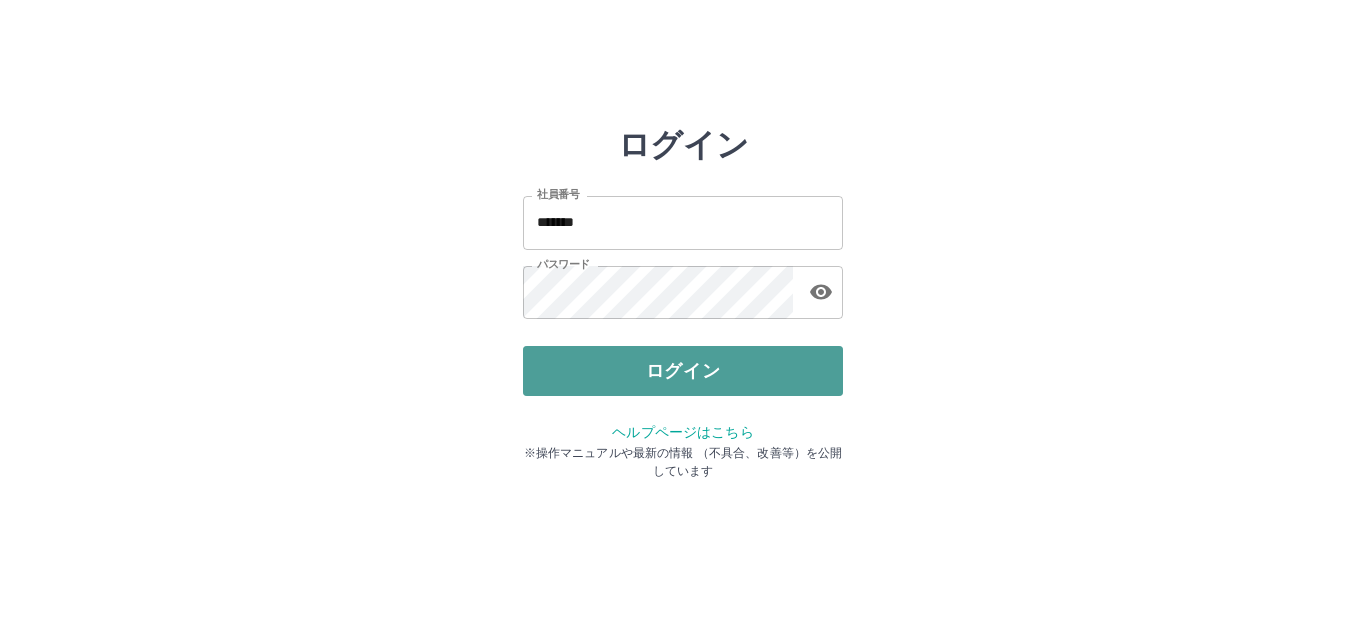 drag, startPoint x: 609, startPoint y: 370, endPoint x: 572, endPoint y: 350, distance: 42.059483 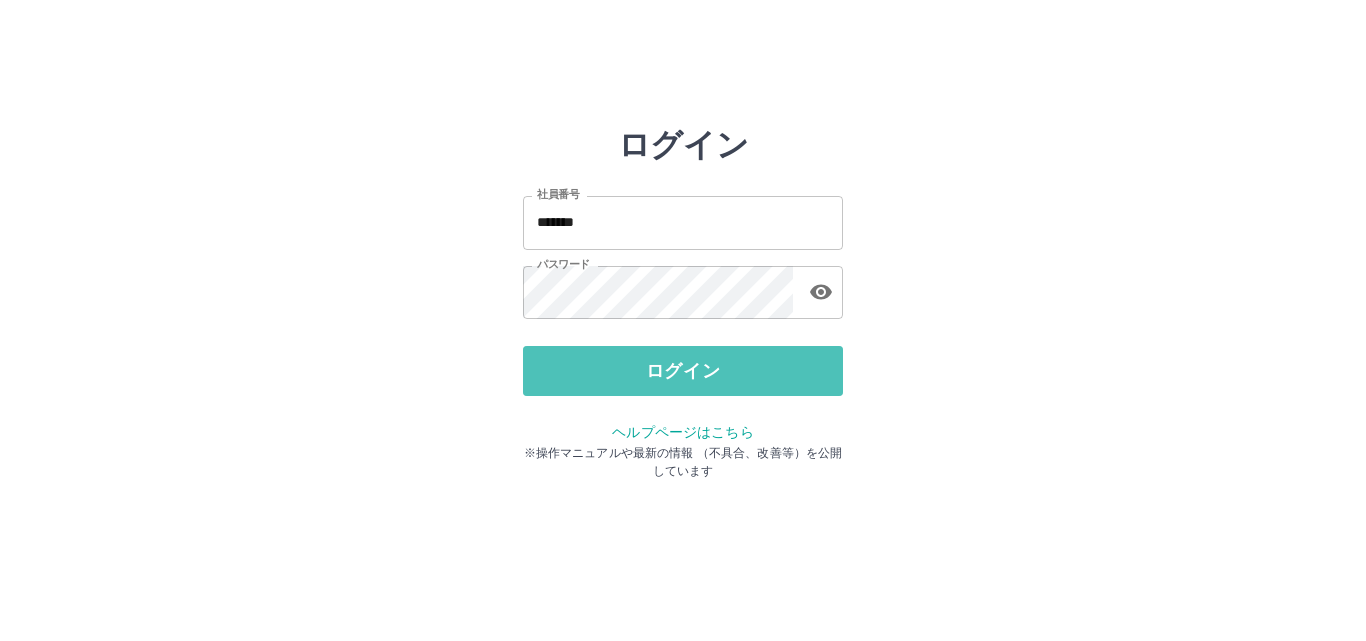 click on "ログイン" at bounding box center [683, 371] 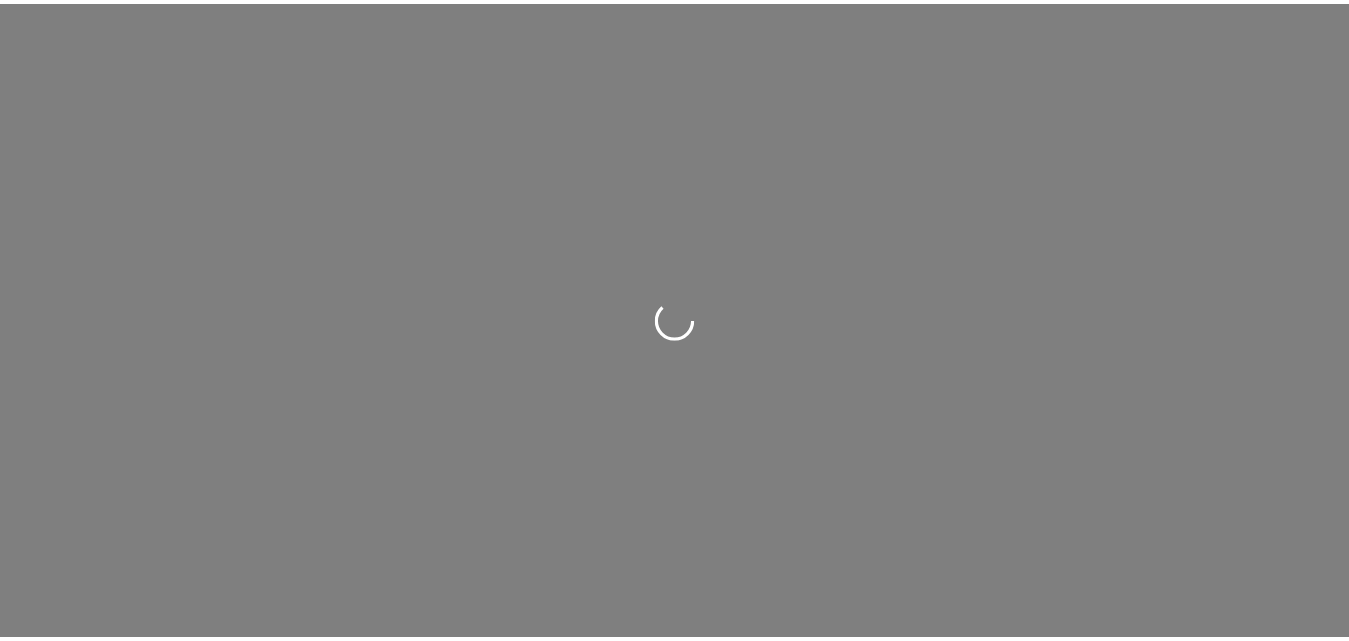 scroll, scrollTop: 0, scrollLeft: 0, axis: both 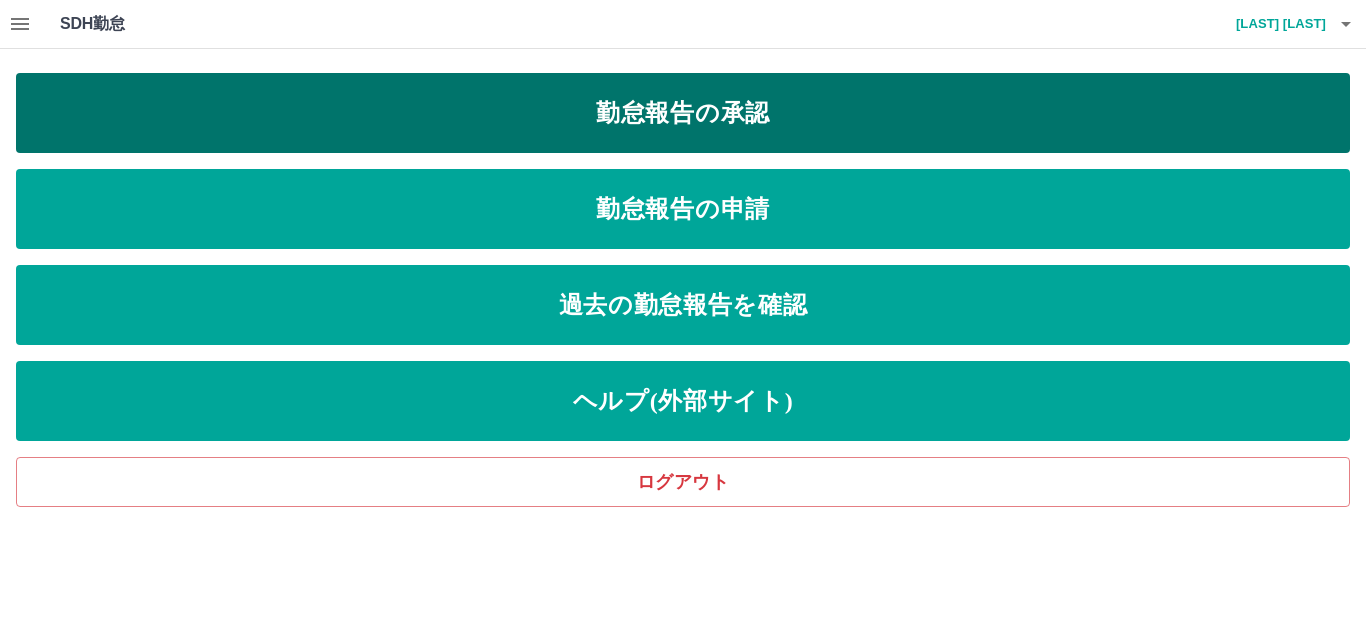 click on "勤怠報告の承認" at bounding box center [683, 113] 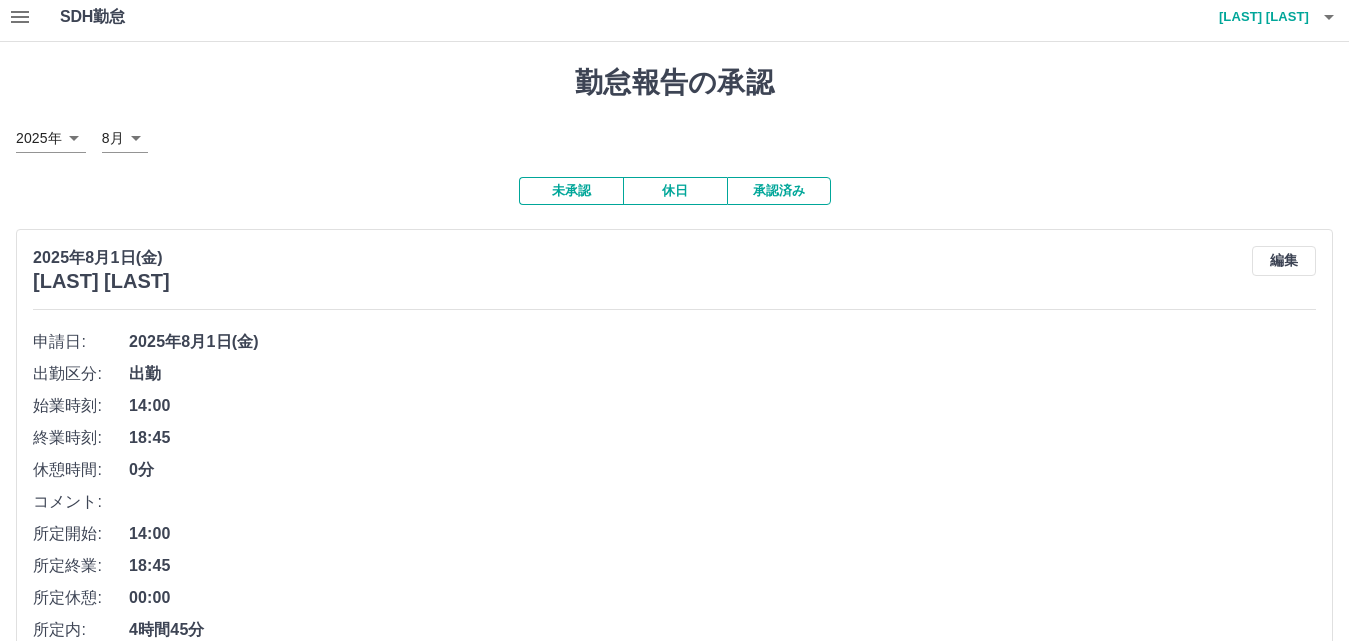 scroll, scrollTop: 0, scrollLeft: 0, axis: both 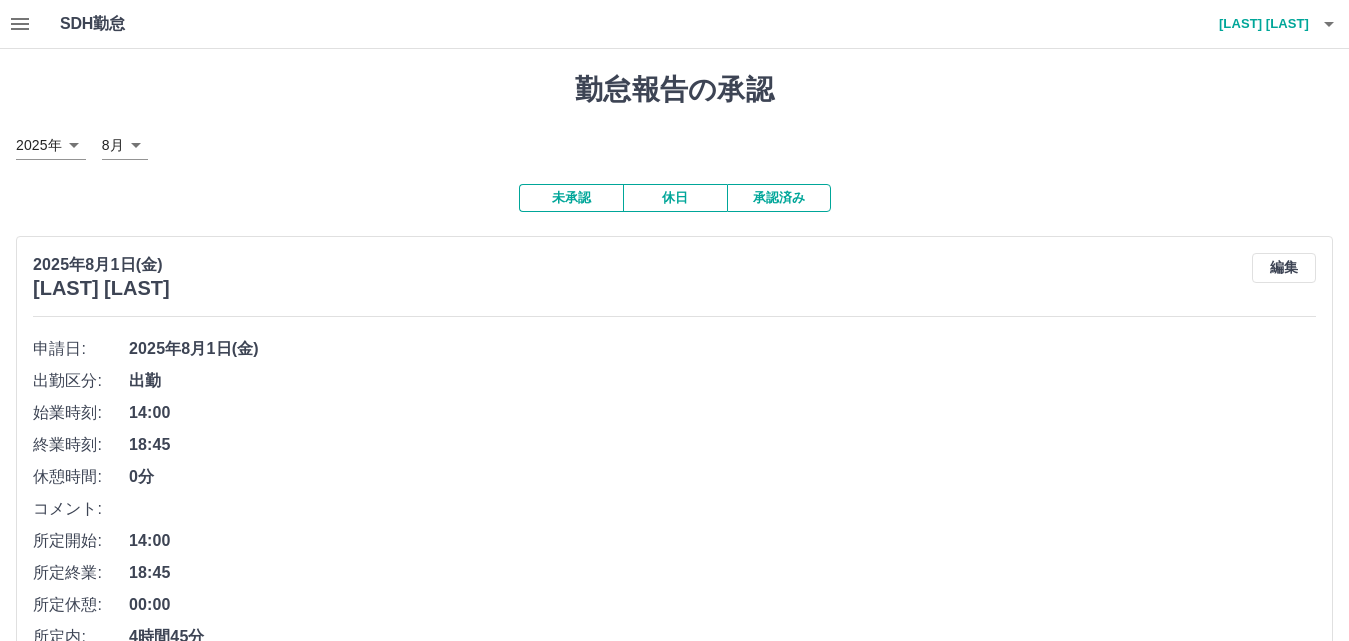 click 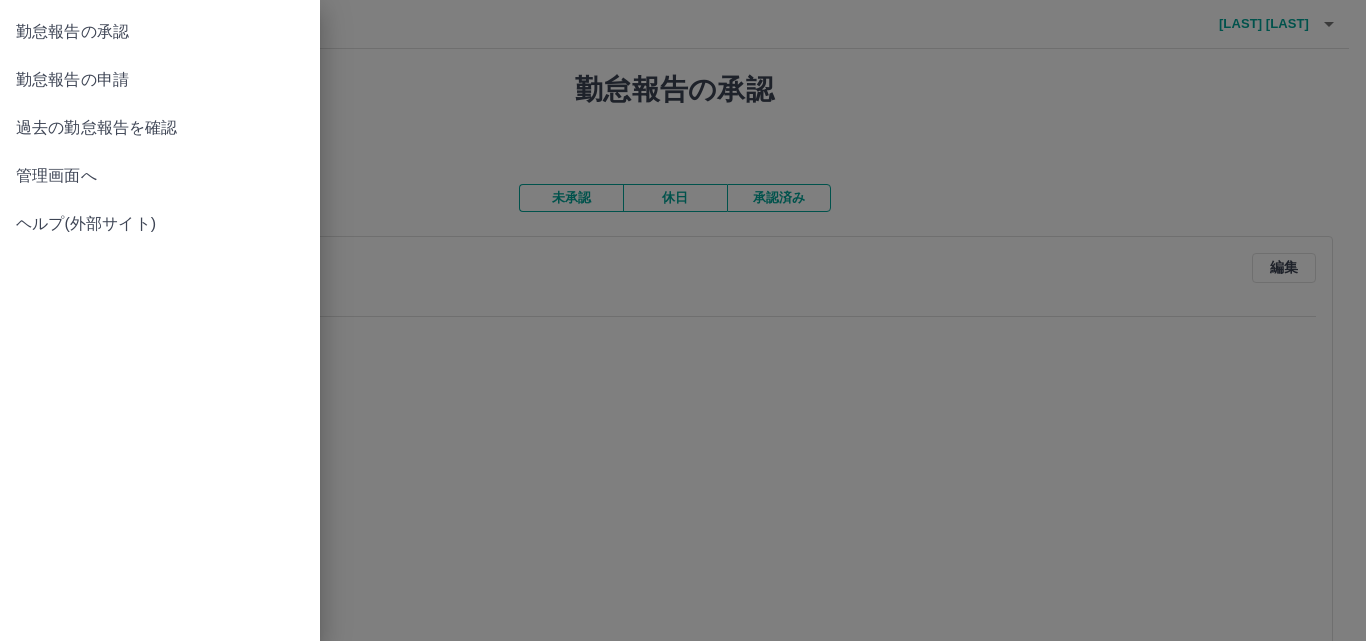 click on "管理画面へ" at bounding box center [160, 176] 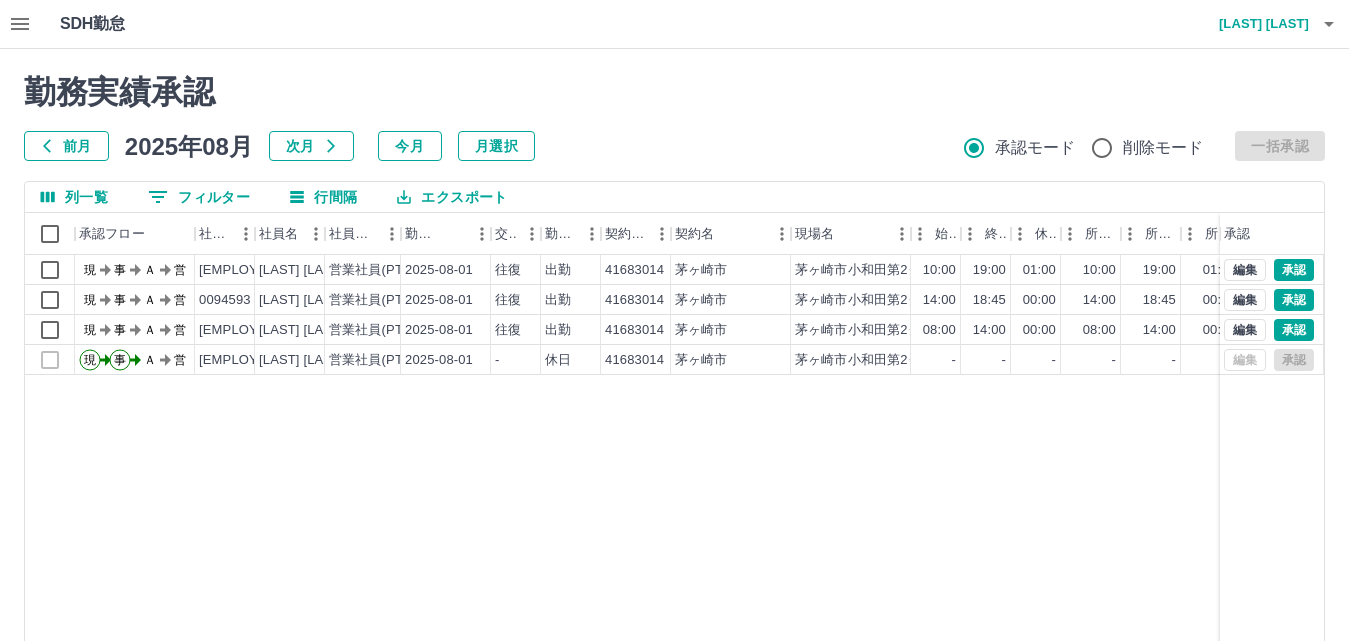 click on "前月" at bounding box center (66, 146) 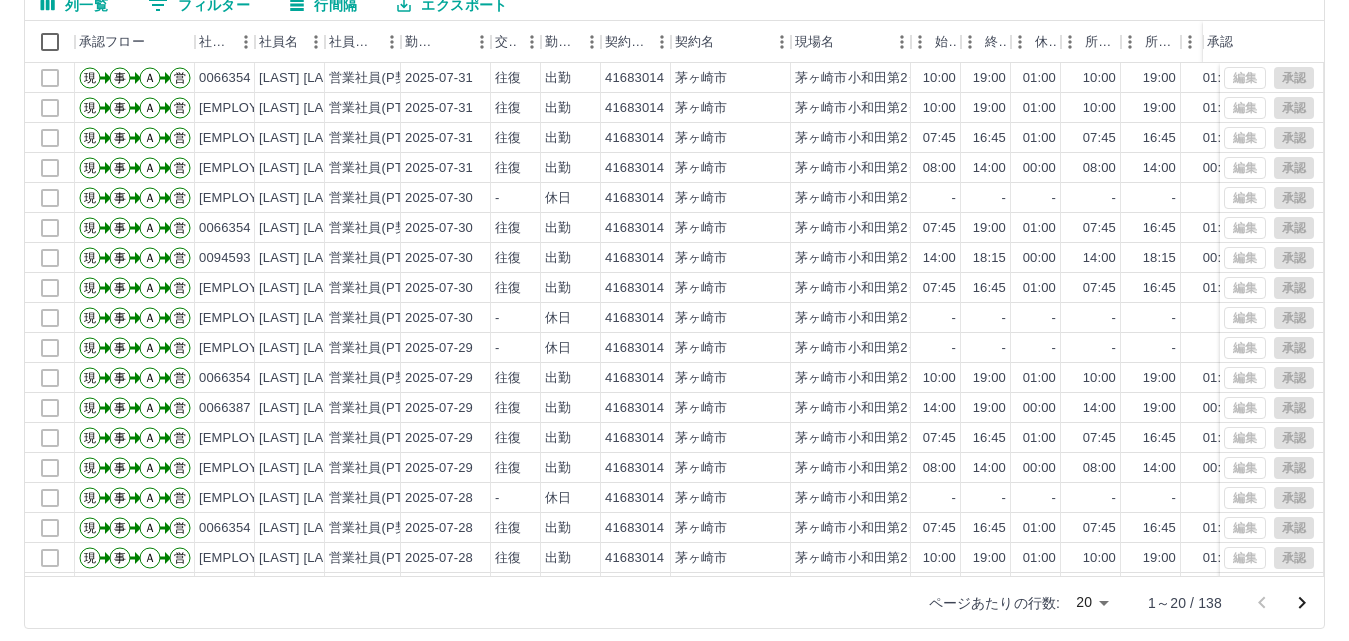 scroll, scrollTop: 204, scrollLeft: 0, axis: vertical 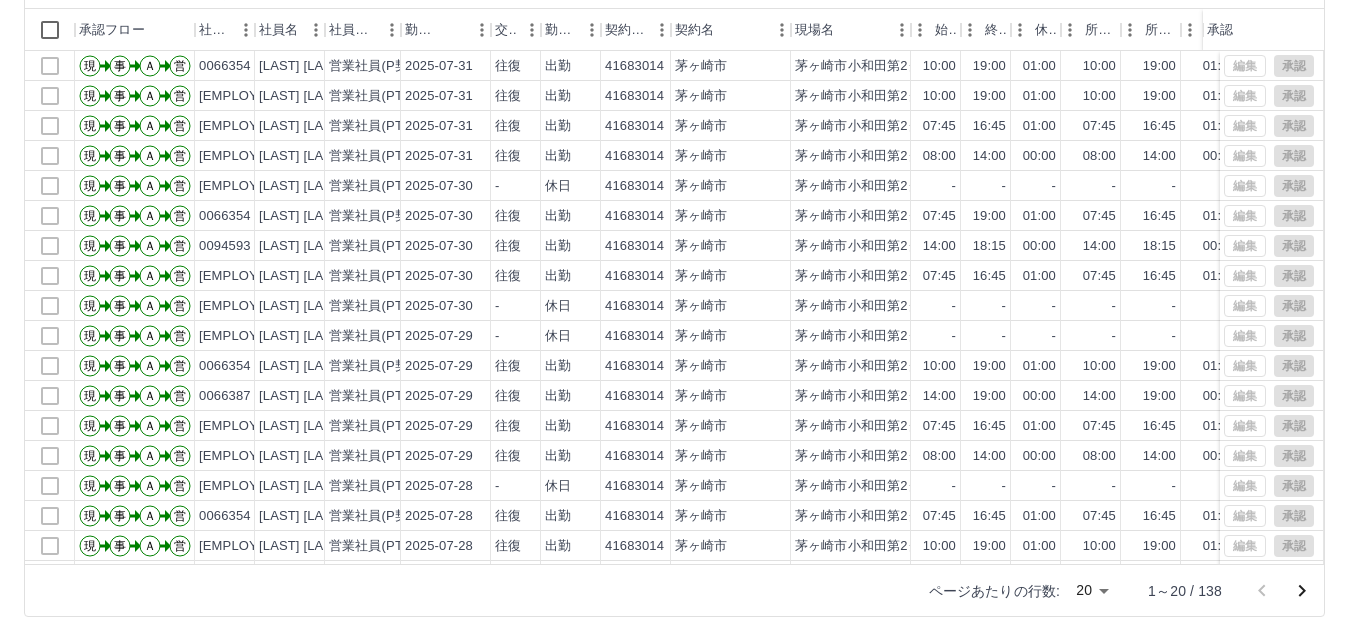 click on "SDH勤怠 [LAST] [LAST] 勤務実績承認 前月 2025年07月 次月 今月 月選択 承認モード 削除モード 一括承認 列一覧 0 フィルター 行間隔 エクスポート 承認フロー 社員番号 社員名 社員区分 勤務日 交通費 勤務区分 契約コード 契約名 現場名 始業 終業 休憩 所定開始 所定終業 所定休憩 拘束 勤務 遅刻等 コメント ステータス 承認 現 事 Ａ 営 [EMPLOYEE_ID] [LAST] [LAST] 営業社員(P契約) 2025-07-31 往復 出勤 41683014 茅ヶ崎市 茅ヶ崎市小和田第2クラブ 10:00 19:00 01:00 10:00 19:00 01:00 09:00 08:00 00:00 全承認済 現 事 Ａ 営 [EMPLOYEE_ID] [LAST] [LAST] 営業社員(PT契約) 2025-07-31 往復 出勤 41683014 茅ヶ崎市 茅ヶ崎市小和田第2クラブ 10:00 19:00 01:00 10:00 19:00 01:00 09:00 08:00 00:00 全承認済 現 事 Ａ 営 [EMPLOYEE_ID] [LAST] [LAST] 営業社員(PT契約) 2025-07-31 往復 出勤 41683014 茅ヶ崎市 茅ヶ崎市小和田第2クラブ 07:45 16:45 01:00 現" at bounding box center [674, 218] 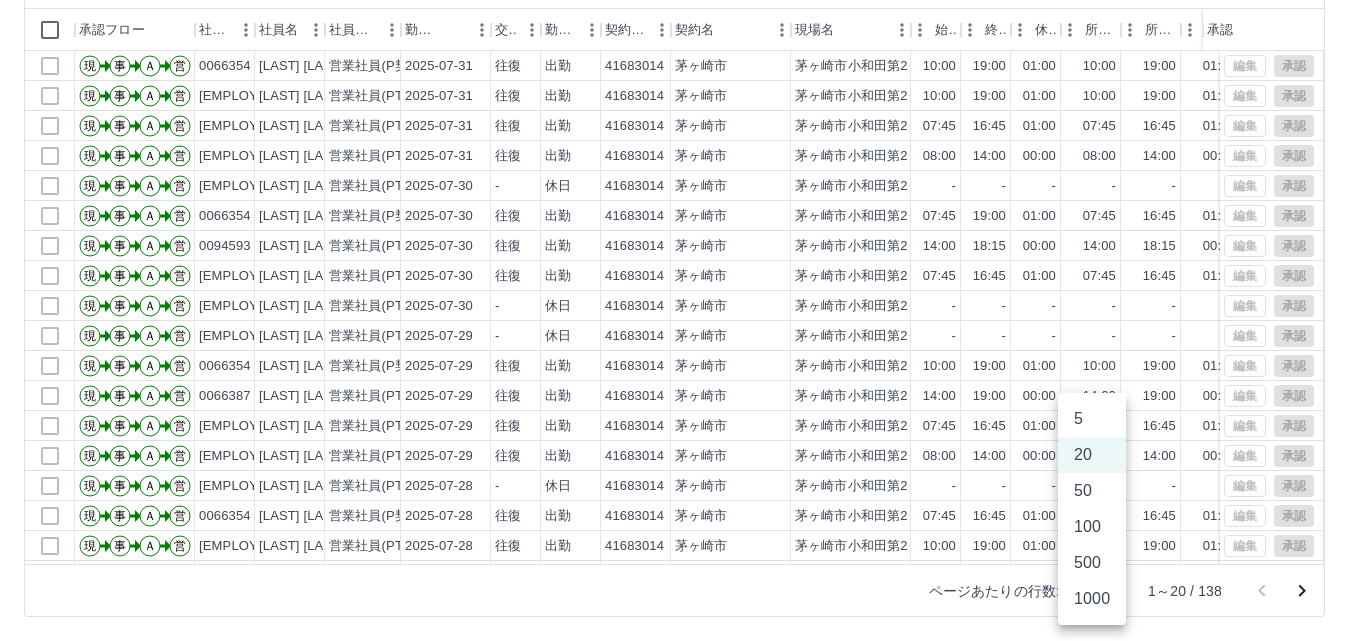 click on "100" at bounding box center (1092, 527) 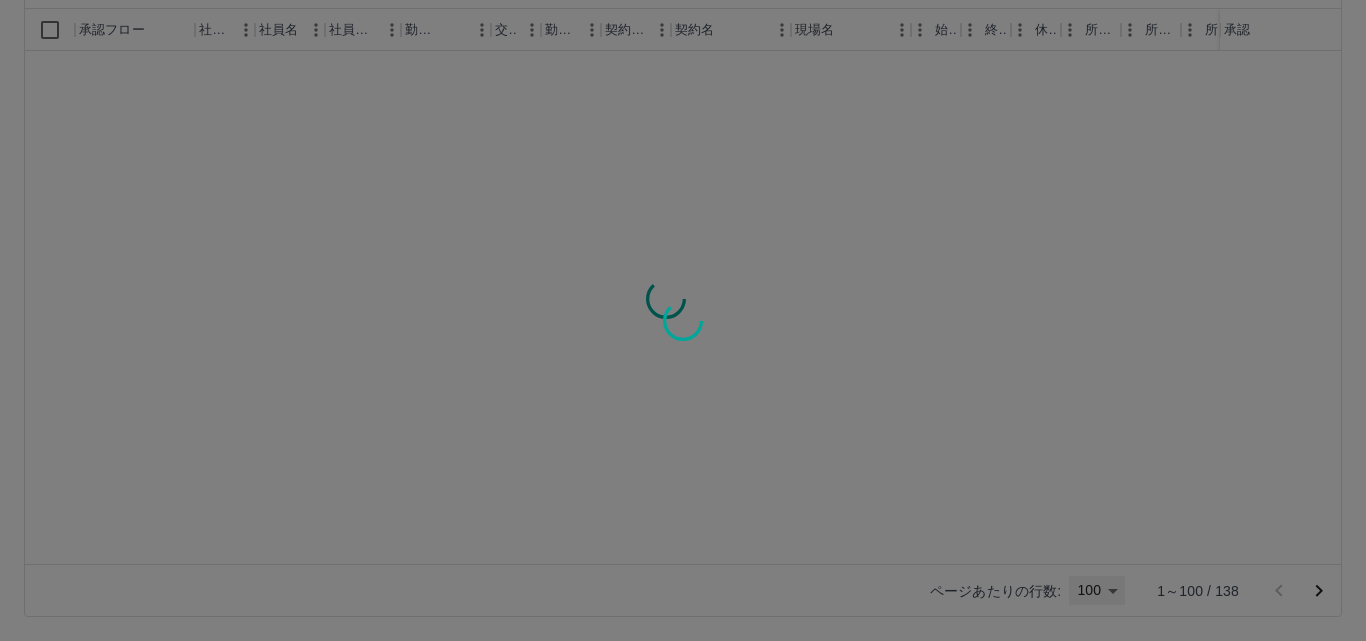 type on "***" 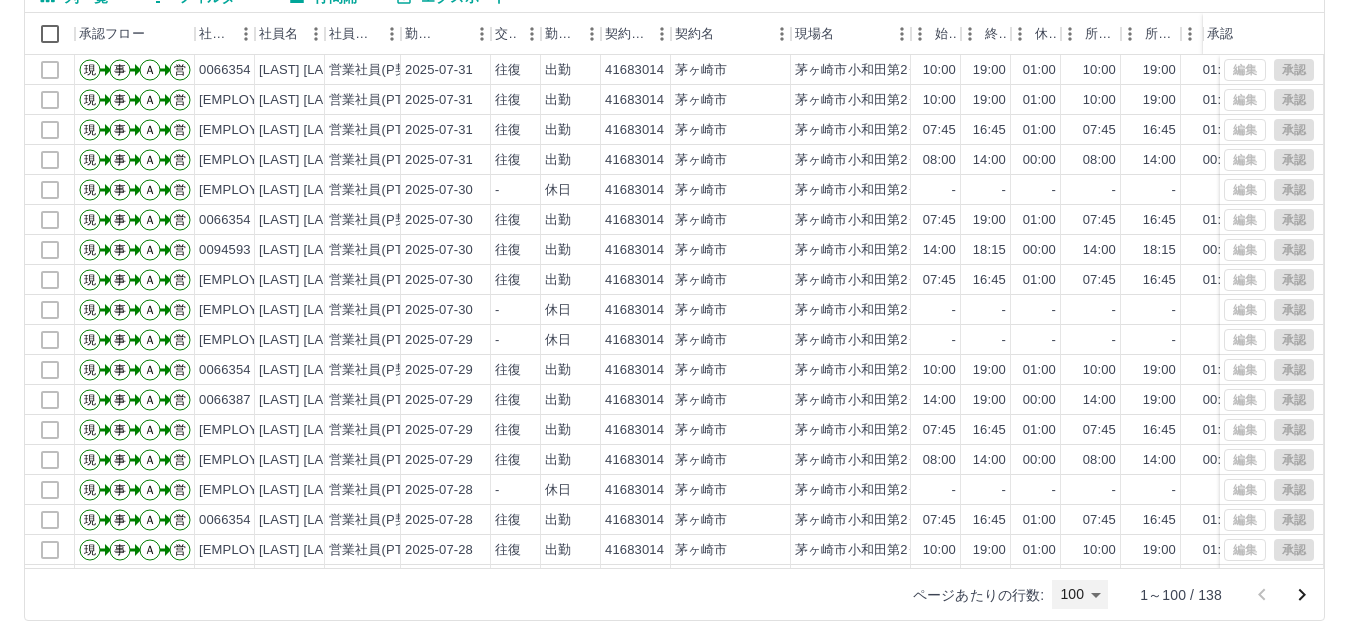 scroll, scrollTop: 204, scrollLeft: 0, axis: vertical 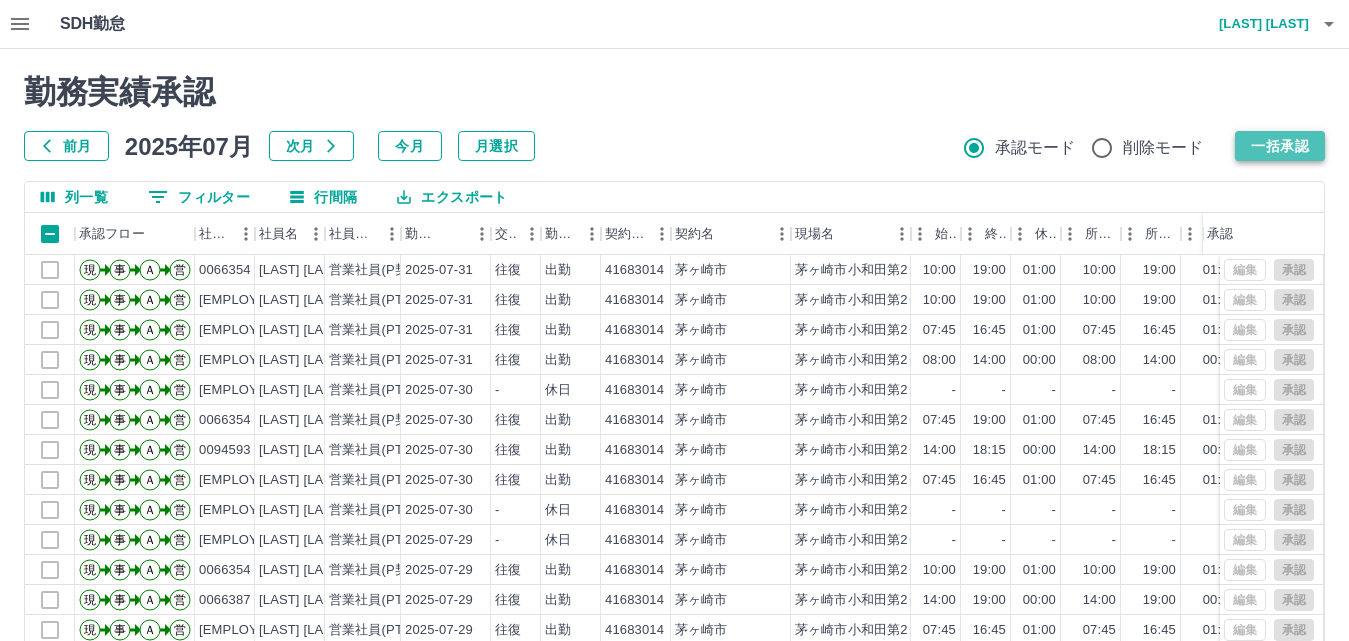 click on "一括承認" at bounding box center [1280, 146] 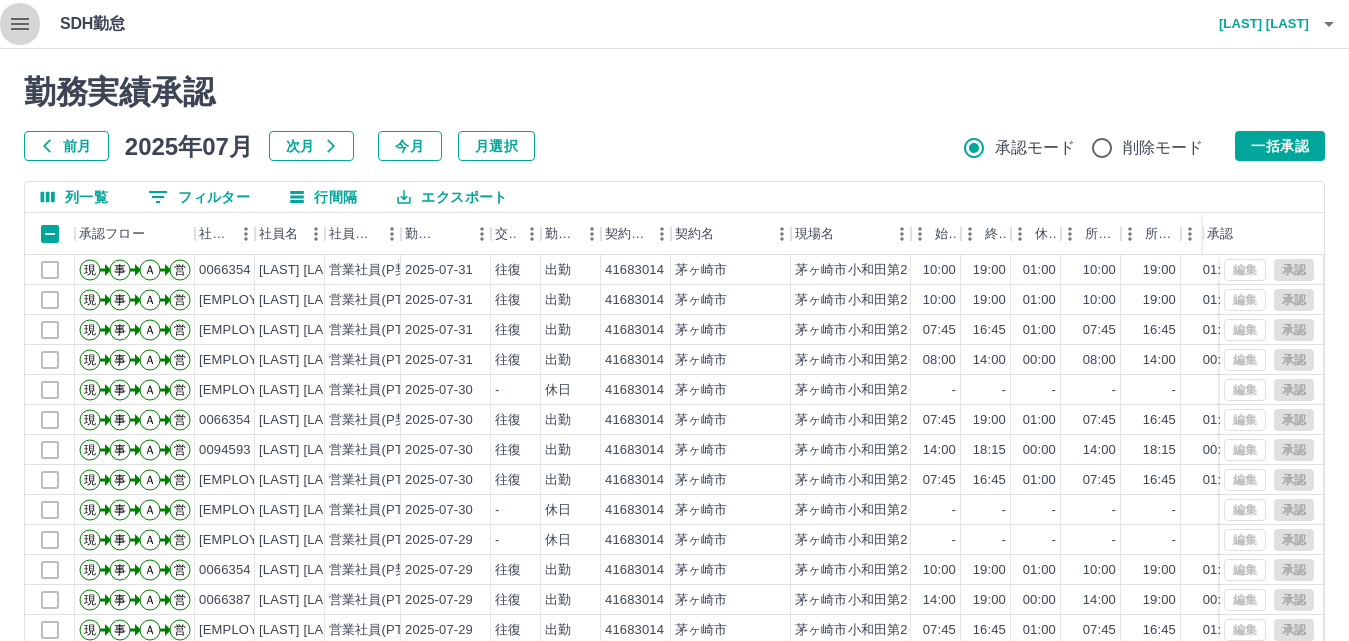click 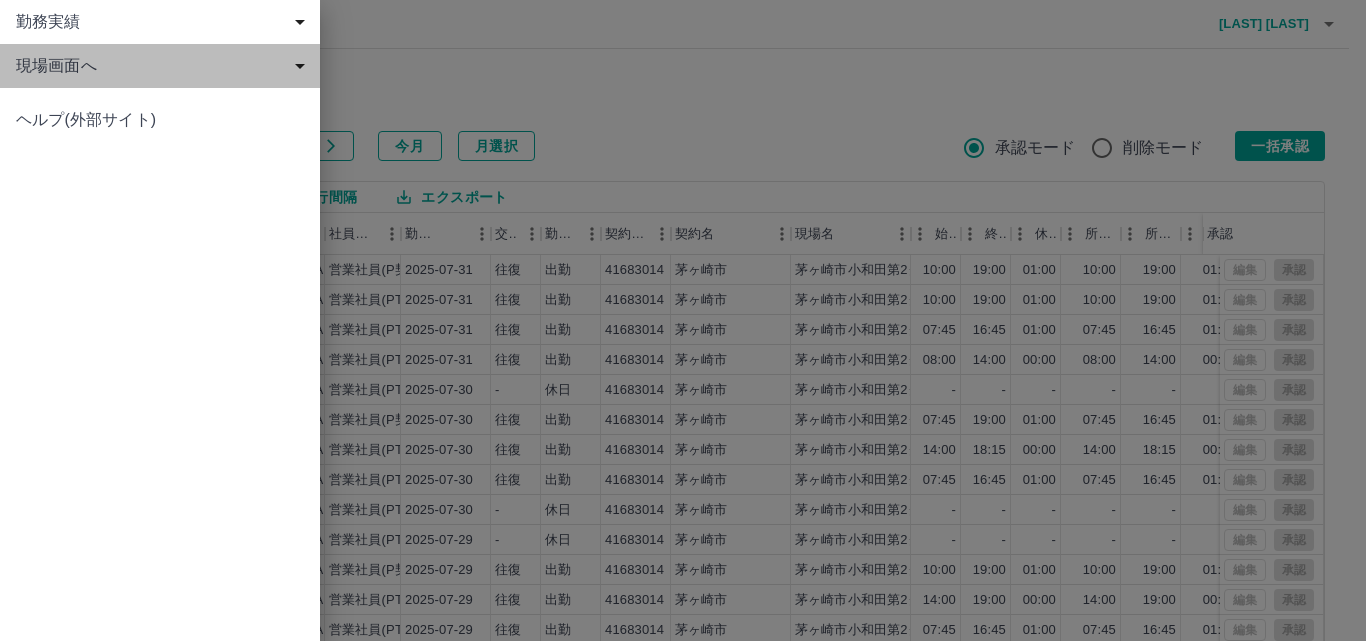click on "現場画面へ" at bounding box center [164, 66] 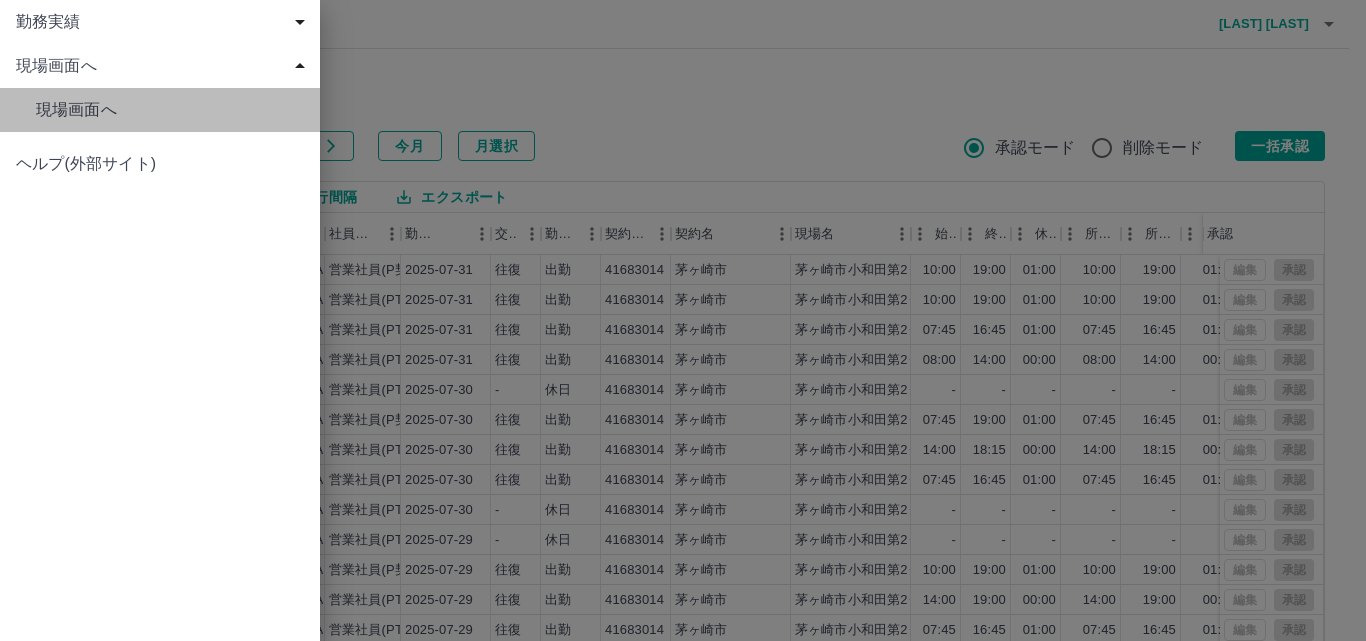 click on "現場画面へ" at bounding box center (160, 110) 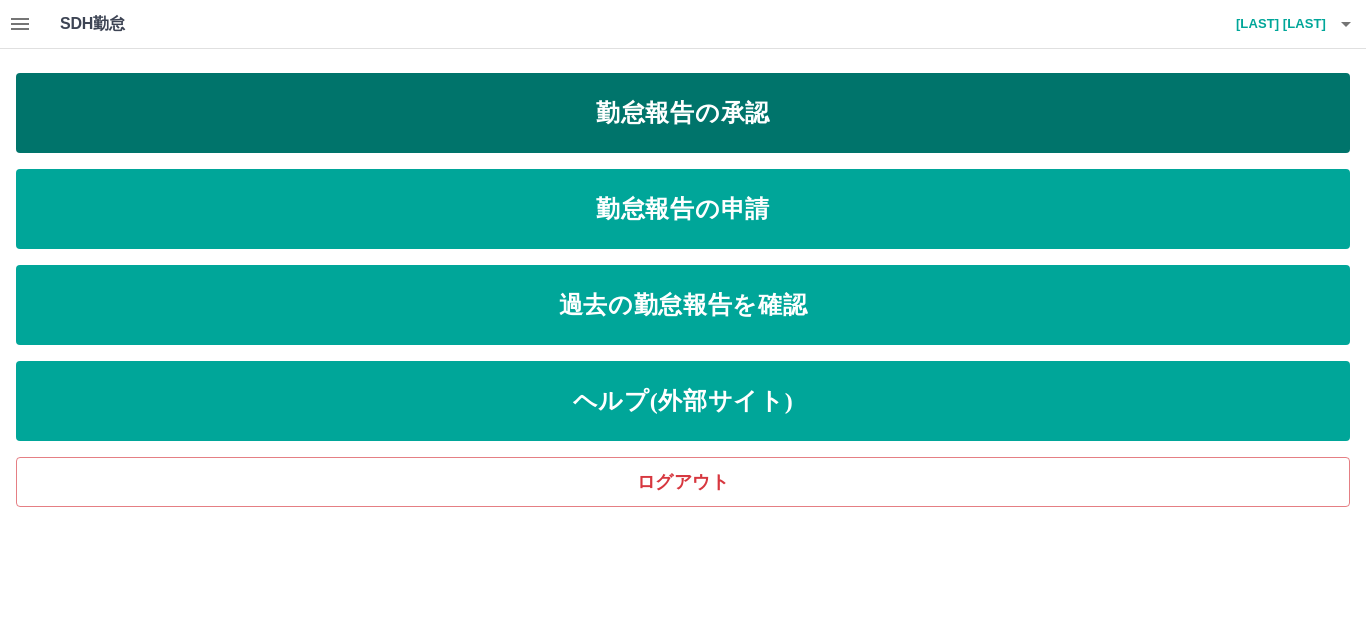 click on "勤怠報告の承認" at bounding box center [683, 113] 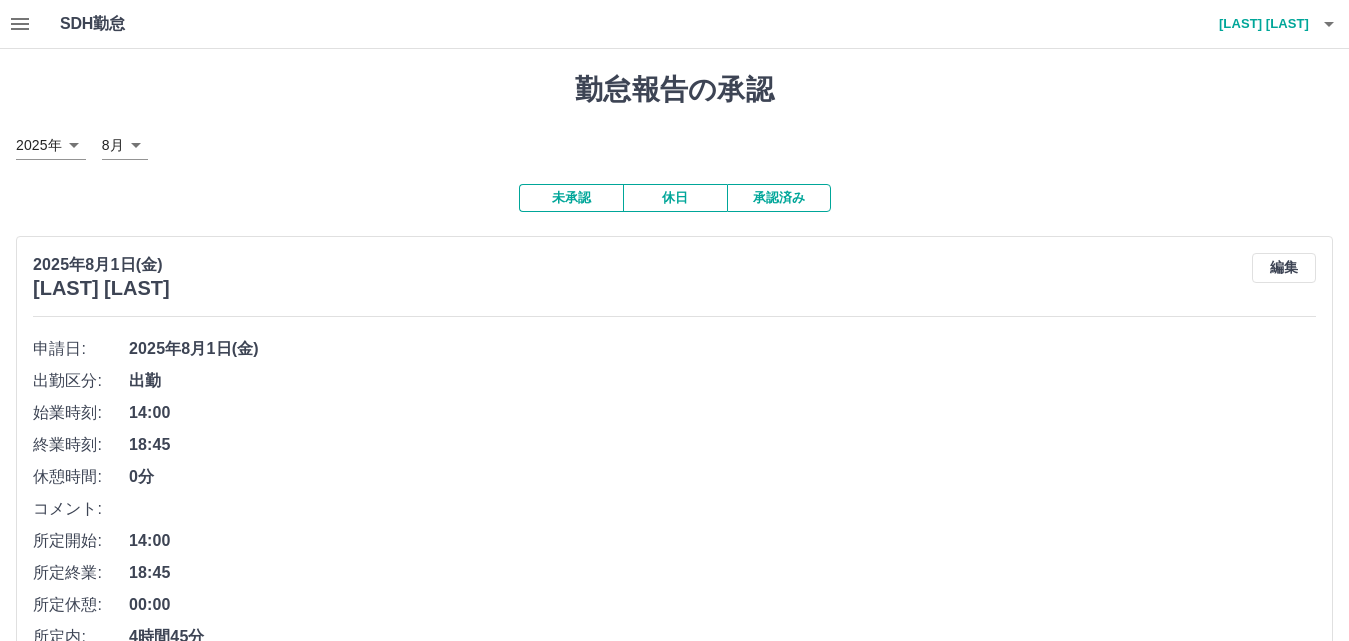 click on "SDH勤怠 [LAST] [LAST] 勤怠報告の承認 2025年 **** 8月 * 未承認 休日 承認済み 2025年8月1日(金) [LAST] [LAST] 編集 申請日: 2025年8月1日(金) 出勤区分: 出勤 始業時刻: 14:00 終業時刻: 18:45 休憩時間: 0分 コメント: 所定開始: 14:00 所定終業: 18:45 所定休憩: 00:00 所定内: 4時間45分 所定外: 0分 承認する 2025年8月1日(金) [LAST] [LAST] 編集 申請日: 2025年8月1日(金) 出勤区分: 出勤 始業時刻: 10:00 終業時刻: 19:00 休憩時間: 1時間0分 コメント: 所定開始: 10:00 所定終業: 19:00 所定休憩: 01:00 所定内: 8時間0分 所定外: 0分 承認する 2025年8月1日(金) [LAST] [LAST] 編集 申請日: 2025年8月1日(金) 出勤区分: 出勤 始業時刻: 08:00 終業時刻: 14:00 休憩時間: 0分 コメント: 所定開始: 08:00 所定終業: 14:00 所定休憩: 00:00 所定内: 6時間0分 所定外: 0分 承認する SDH勤怠" at bounding box center (674, 952) 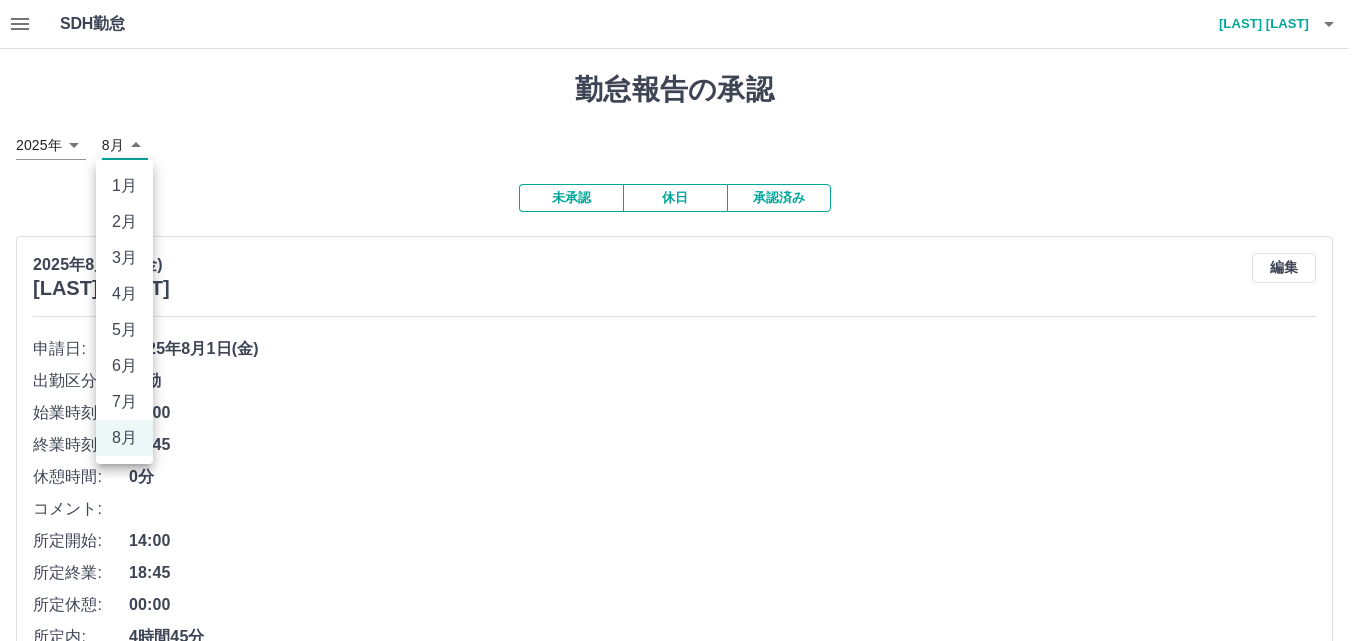 click on "7月" at bounding box center [124, 402] 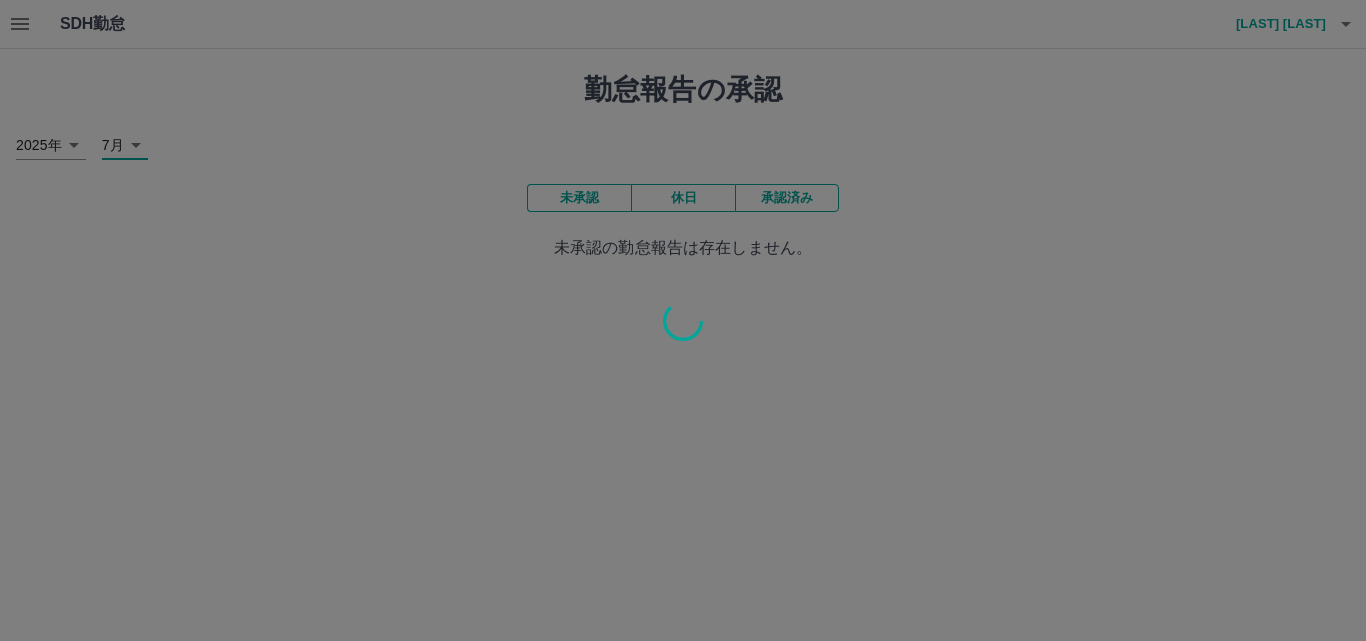 click at bounding box center [683, 320] 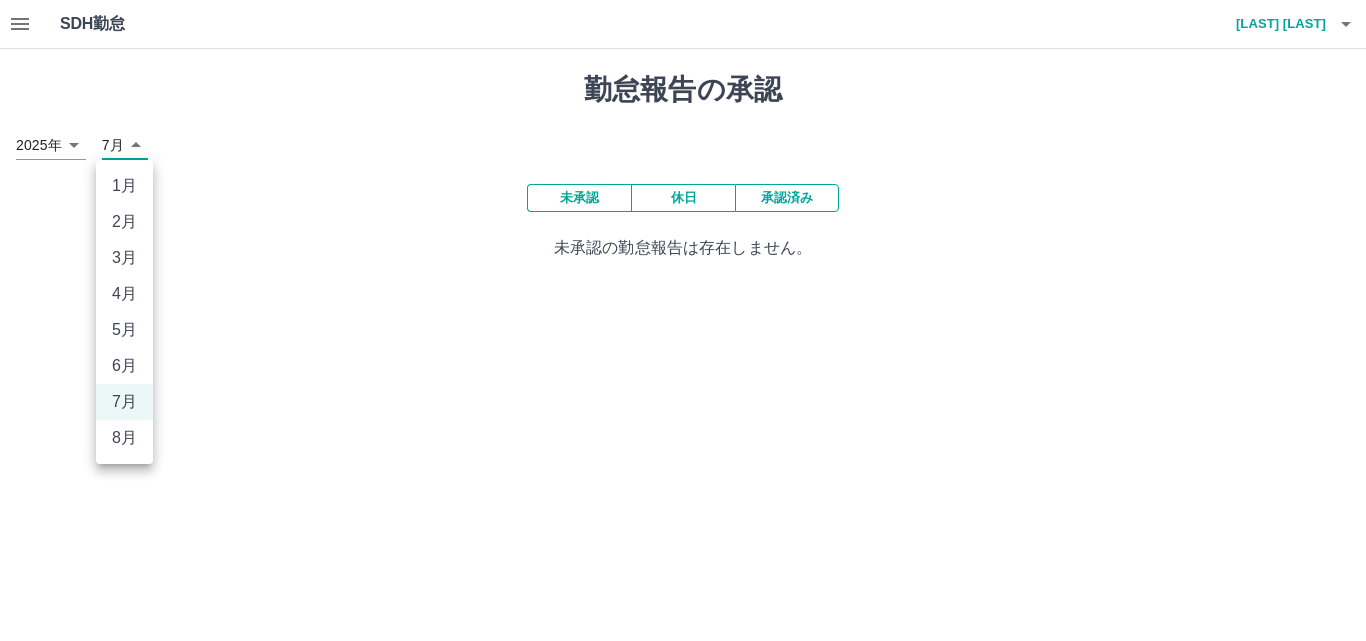 click on "SDH勤怠 [LAST] [LAST] 勤怠報告の承認 2025年 **** 7月 * 未承認 休日 承認済み 未承認の勤怠報告は存在しません。 SDH勤怠 1月 2月 3月 4月 5月 6月 7月 8月" at bounding box center (683, 142) 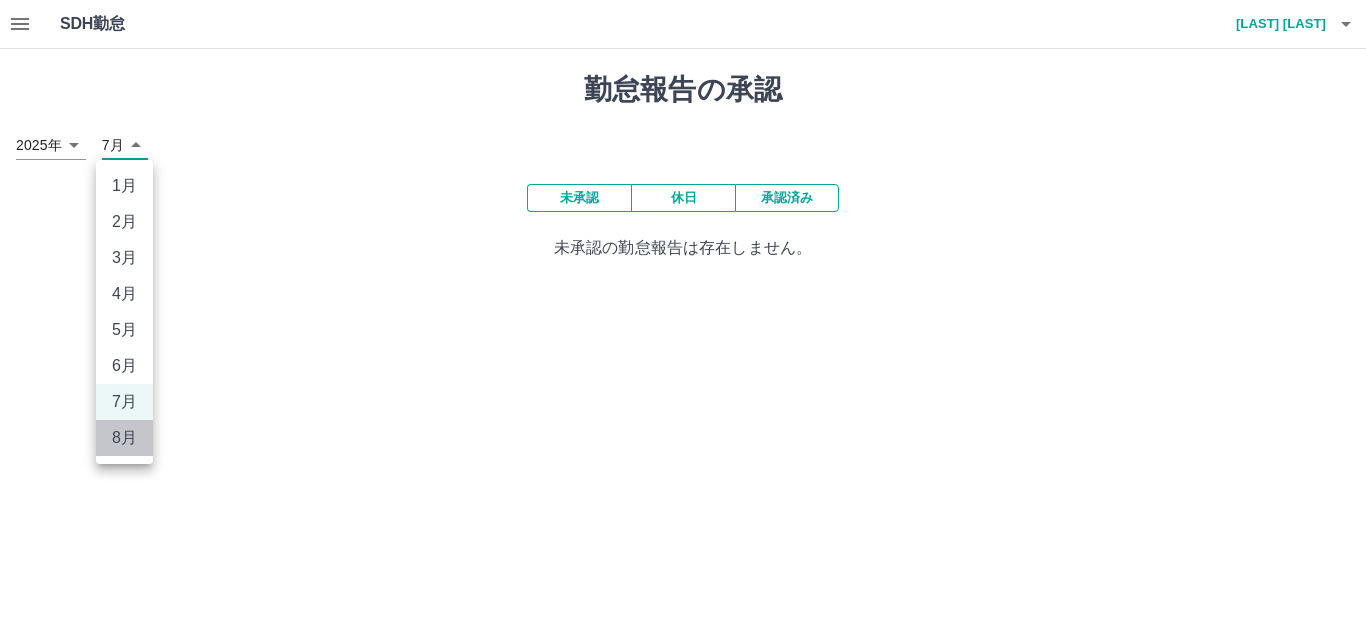drag, startPoint x: 136, startPoint y: 435, endPoint x: 142, endPoint y: 386, distance: 49.365982 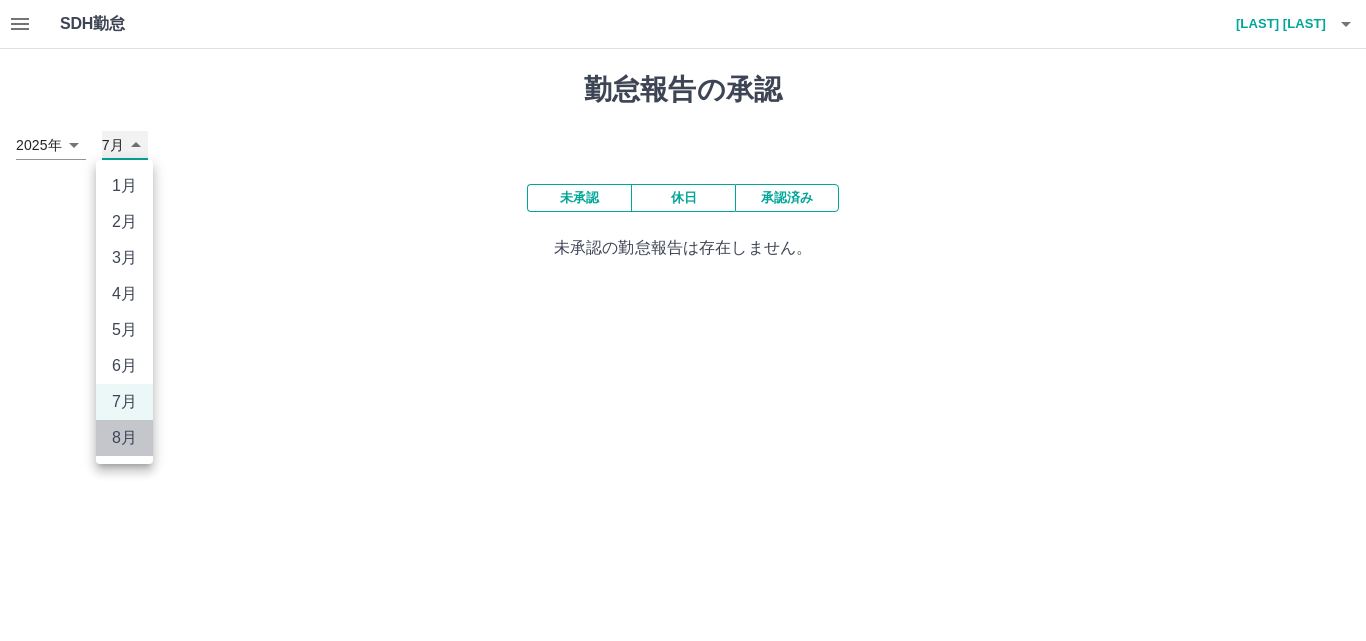 type on "*" 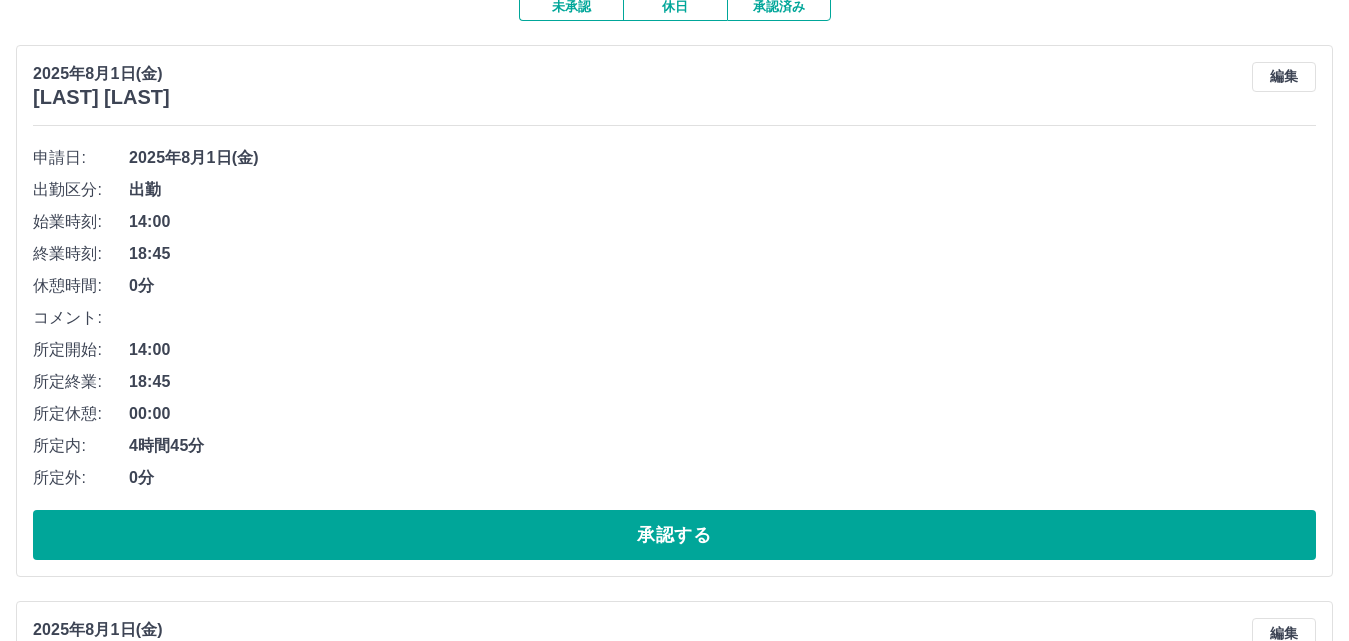 scroll, scrollTop: 200, scrollLeft: 0, axis: vertical 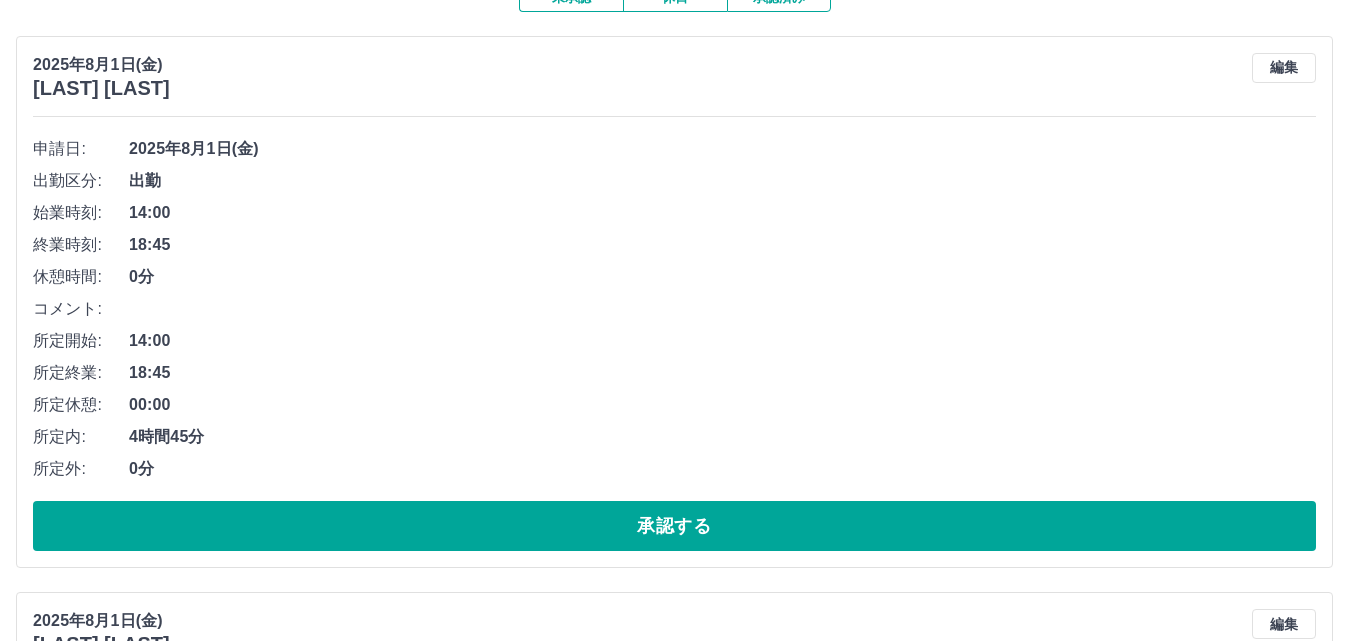 drag, startPoint x: 116, startPoint y: 520, endPoint x: 249, endPoint y: 314, distance: 245.204 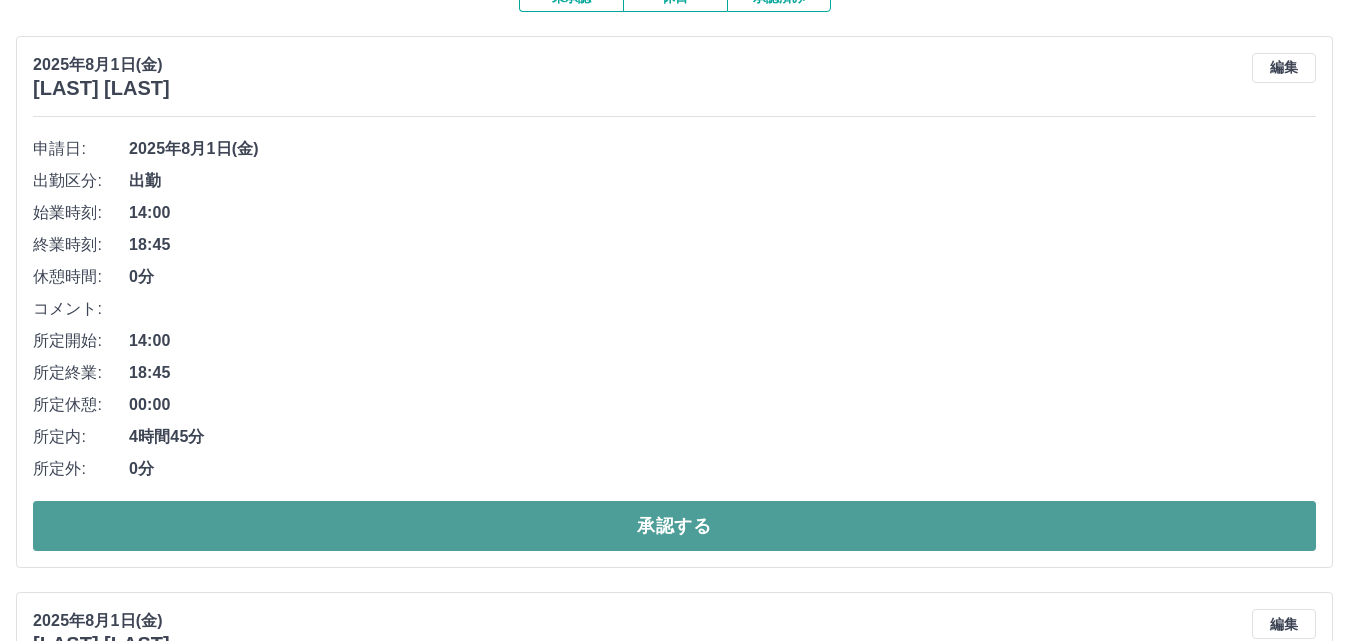 click on "承認する" at bounding box center [674, 526] 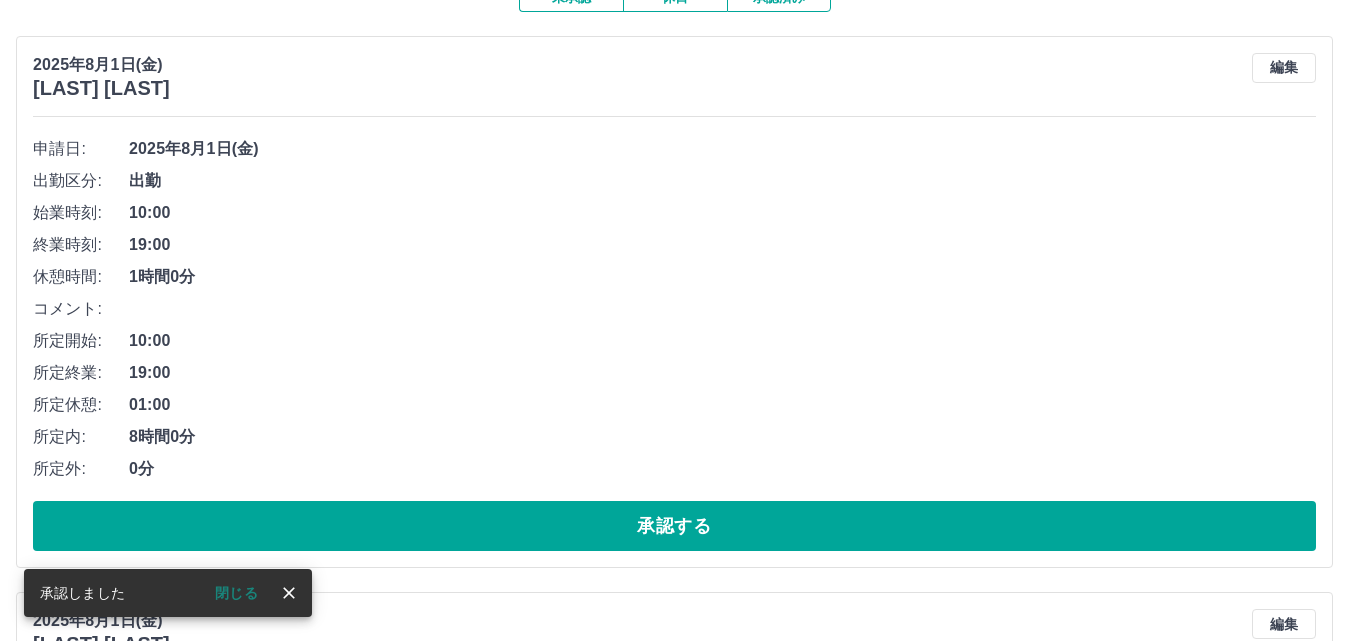 click on "申請日: 2025年8月1日(金) 出勤区分: 出勤 始業時刻: 10:00 終業時刻: 19:00 休憩時間: 1時間0分 コメント: 所定開始: 10:00 所定終業: 19:00 所定休憩: 01:00 所定内: 8時間0分 所定外: 0分 承認する" at bounding box center [674, 342] 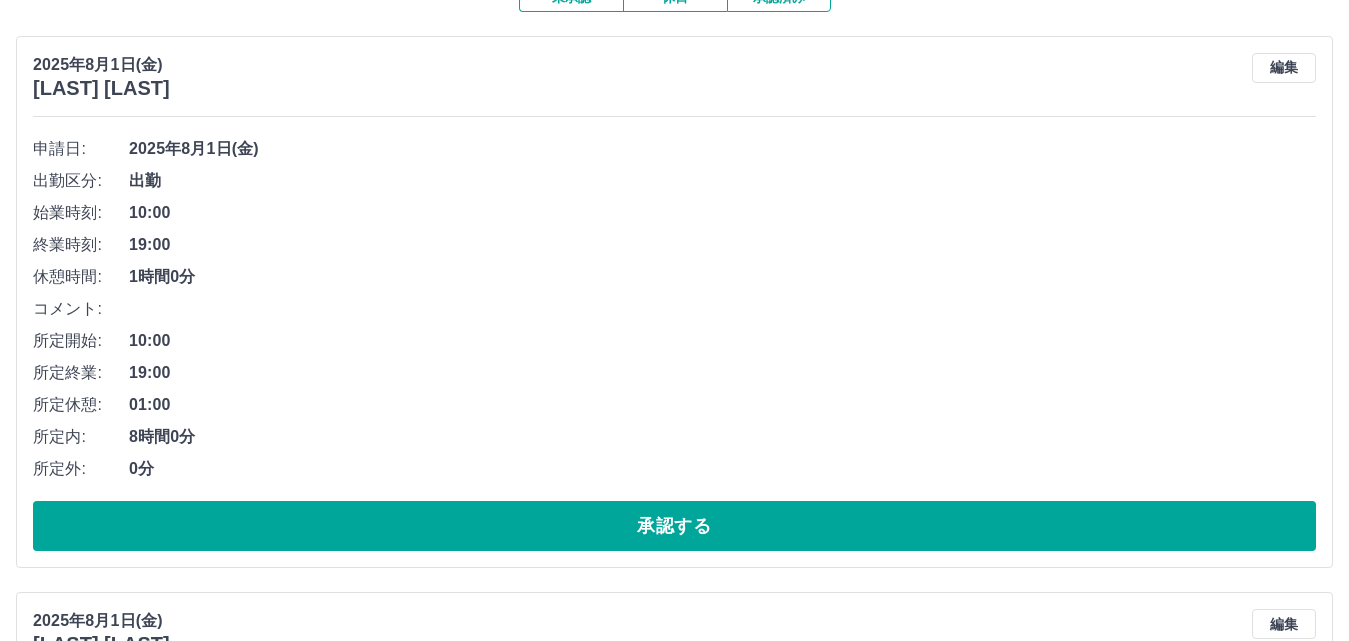 drag, startPoint x: 300, startPoint y: 509, endPoint x: 296, endPoint y: 481, distance: 28.284271 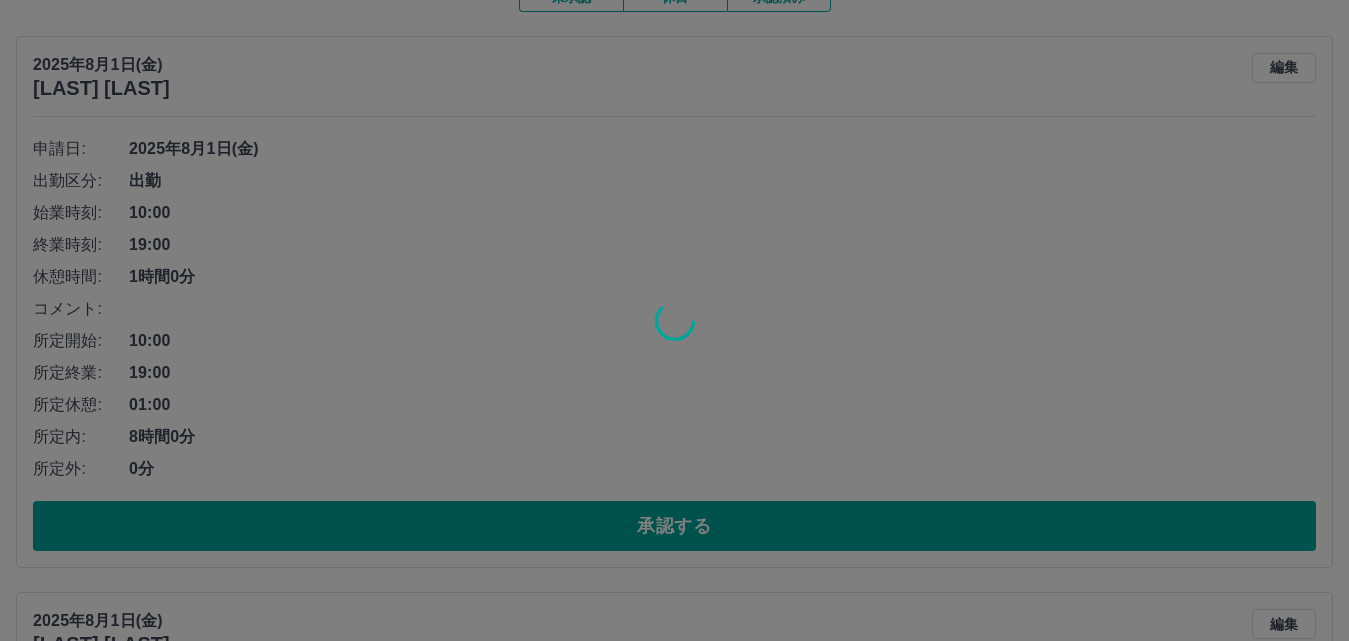 scroll, scrollTop: 153, scrollLeft: 0, axis: vertical 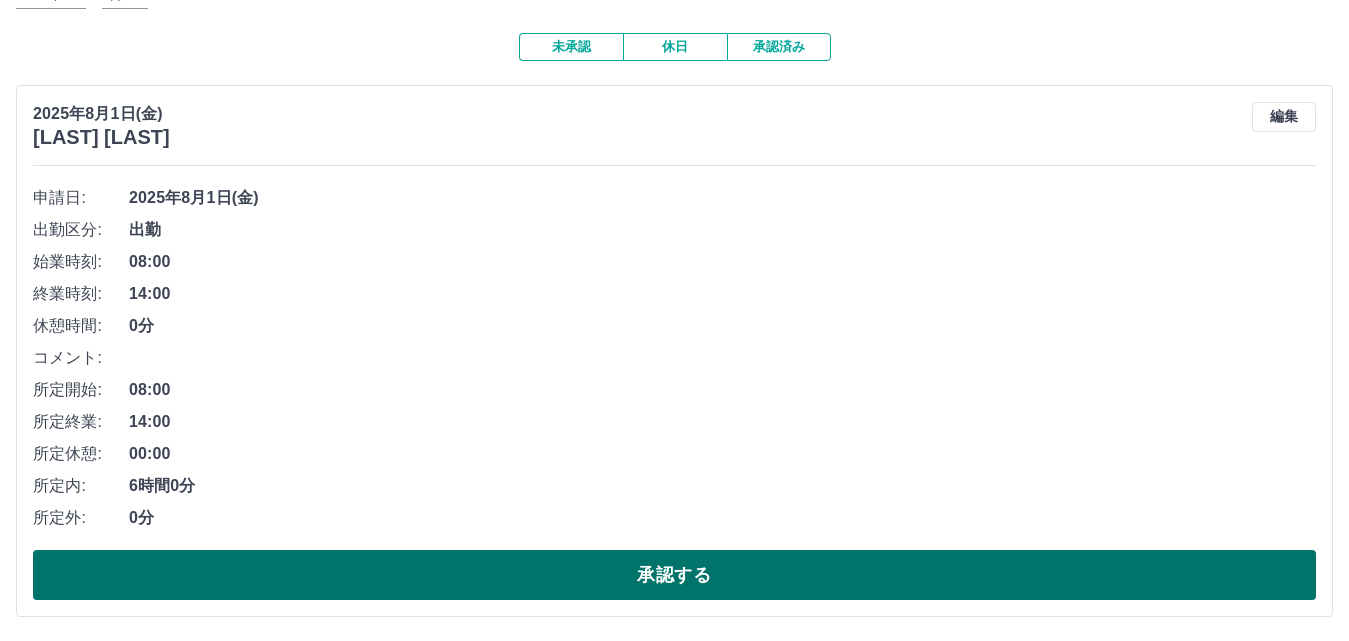 click on "申請日: 2025年8月1日(金) 出勤区分: 出勤 始業時刻: 08:00 終業時刻: 14:00 休憩時間: 0分 コメント: 所定開始: 08:00 所定終業: 14:00 所定休憩: 00:00 所定内: 6時間0分 所定外: 0分 承認する" at bounding box center (674, 391) 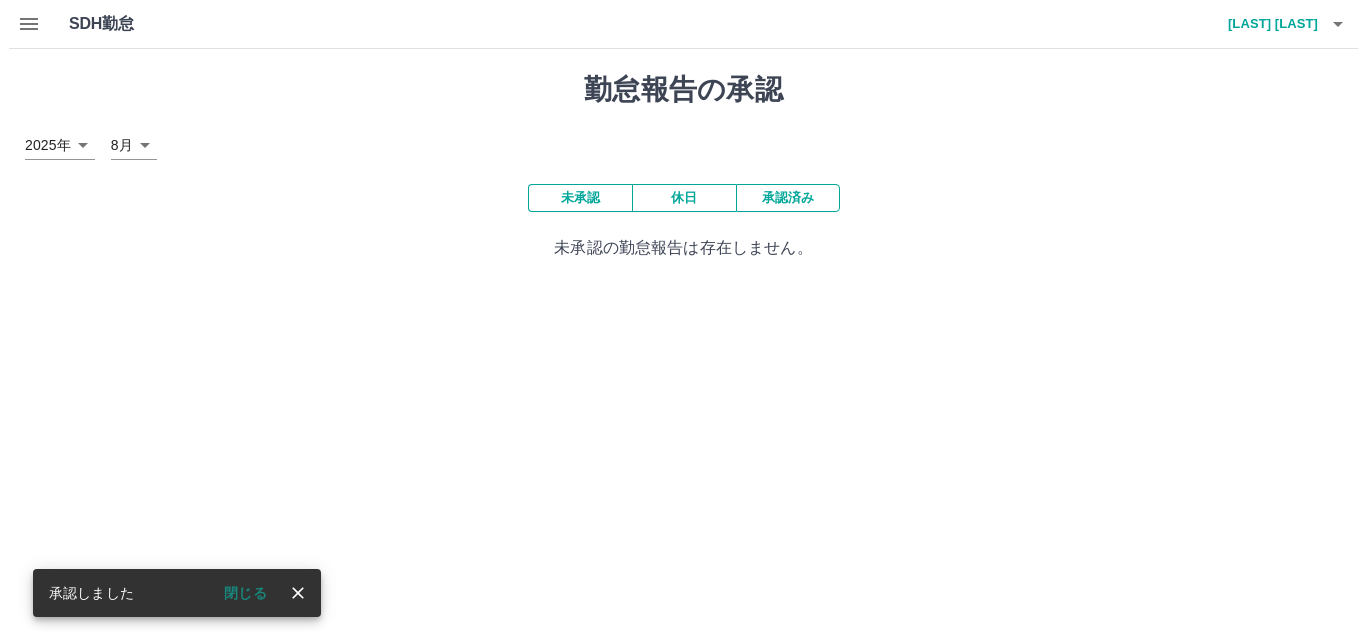 scroll, scrollTop: 0, scrollLeft: 0, axis: both 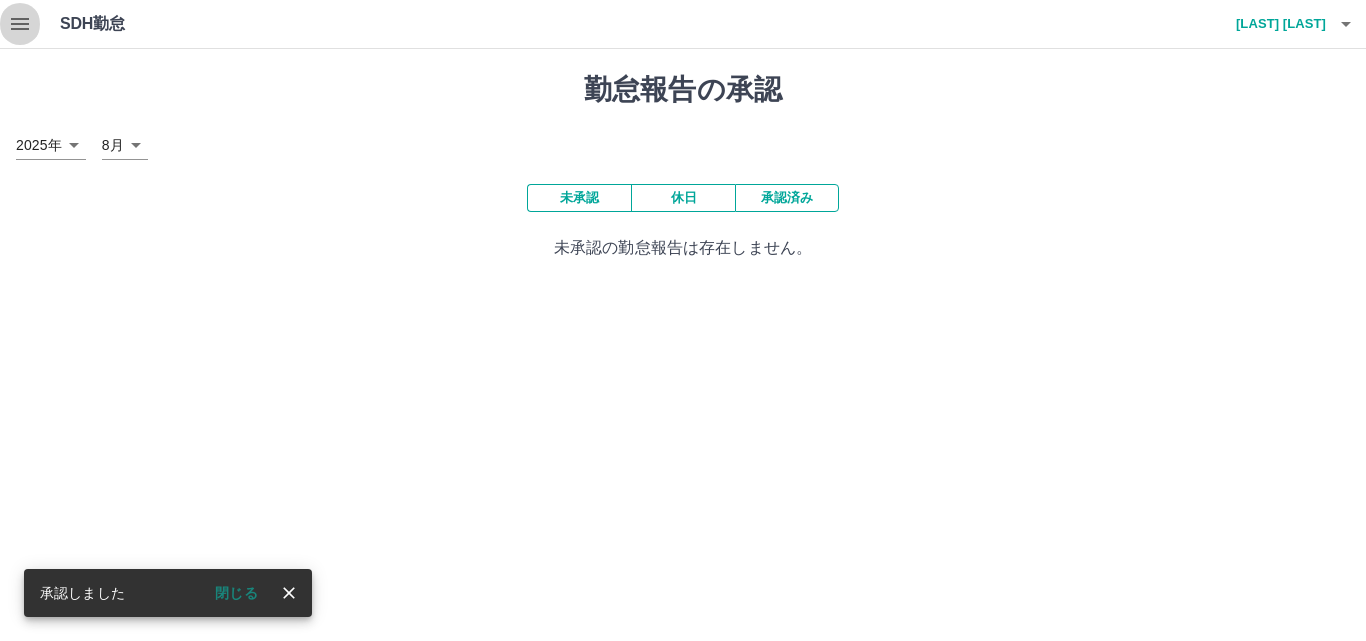 click at bounding box center [20, 24] 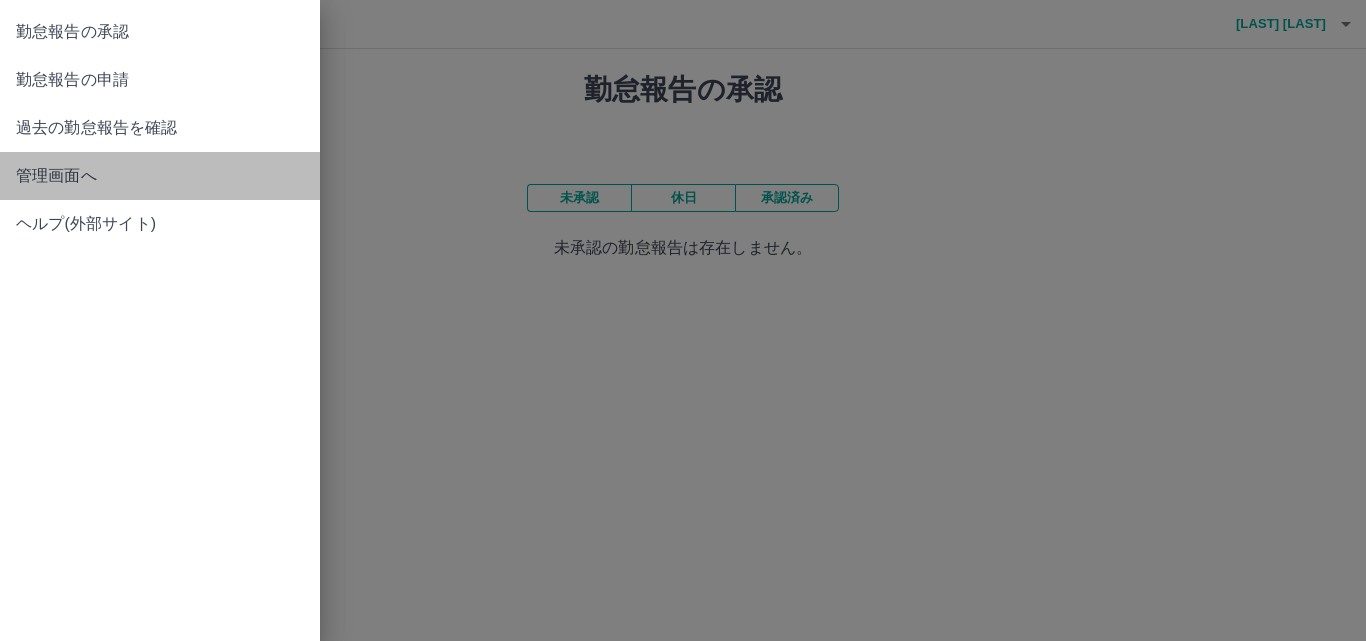 click on "管理画面へ" at bounding box center [160, 176] 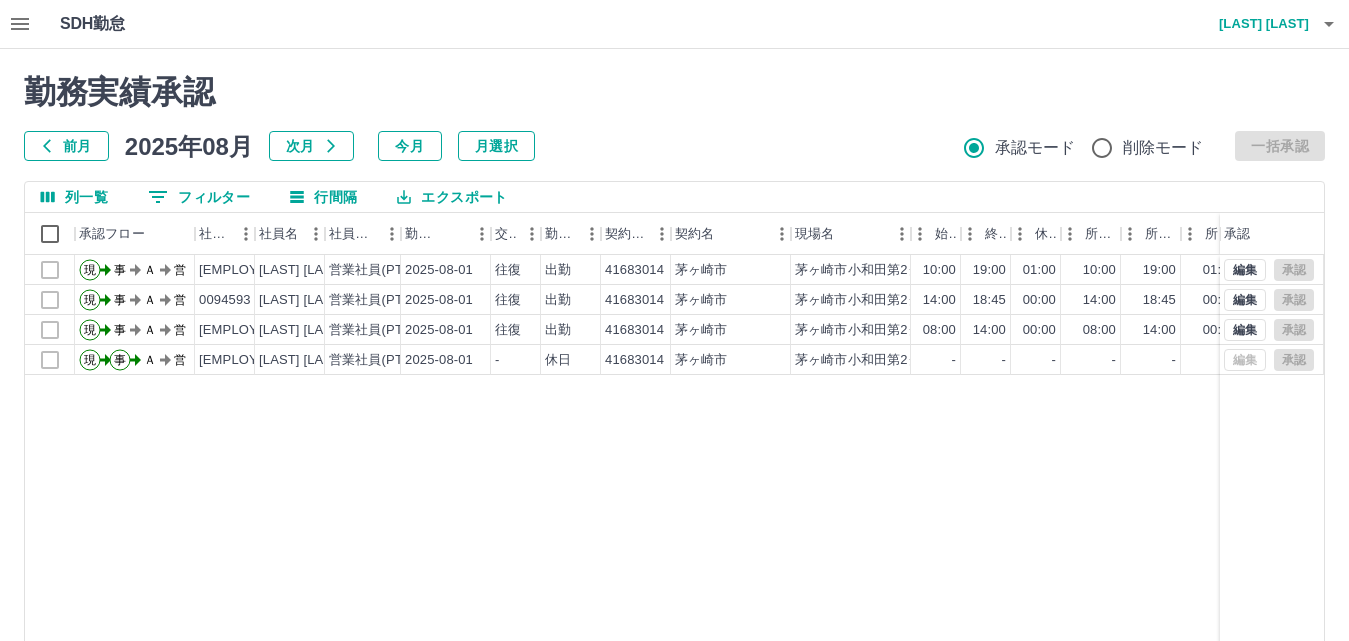 click 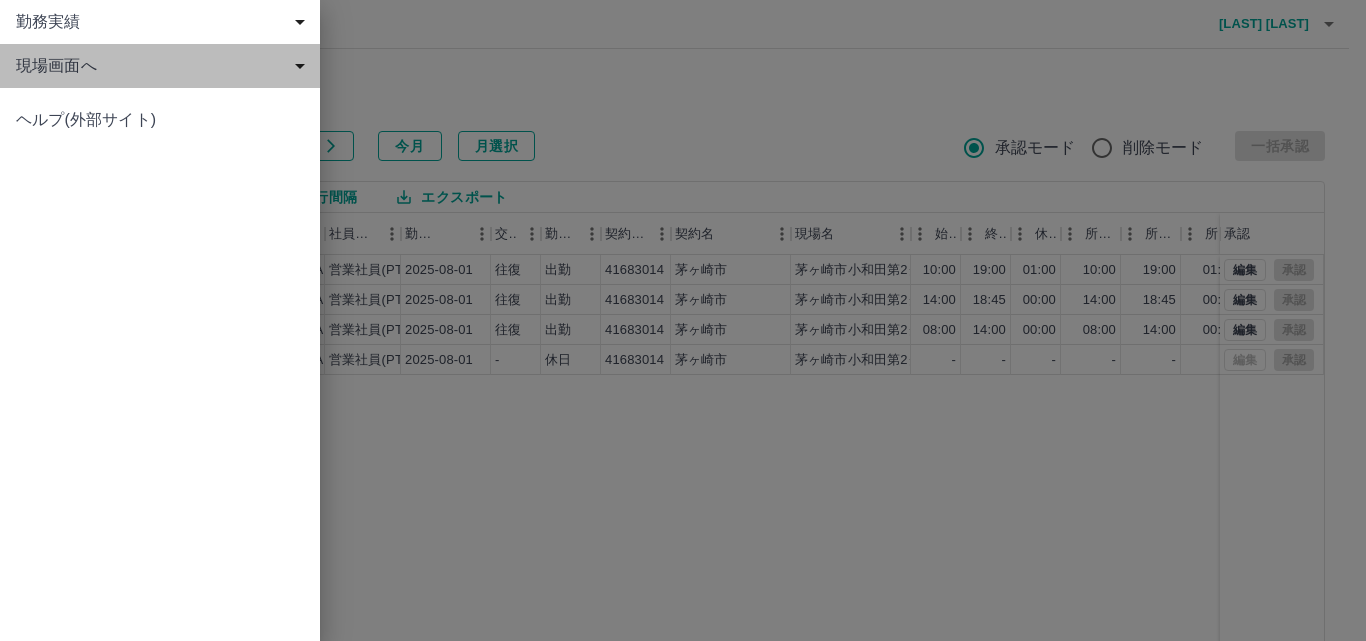 click on "現場画面へ" at bounding box center (160, 66) 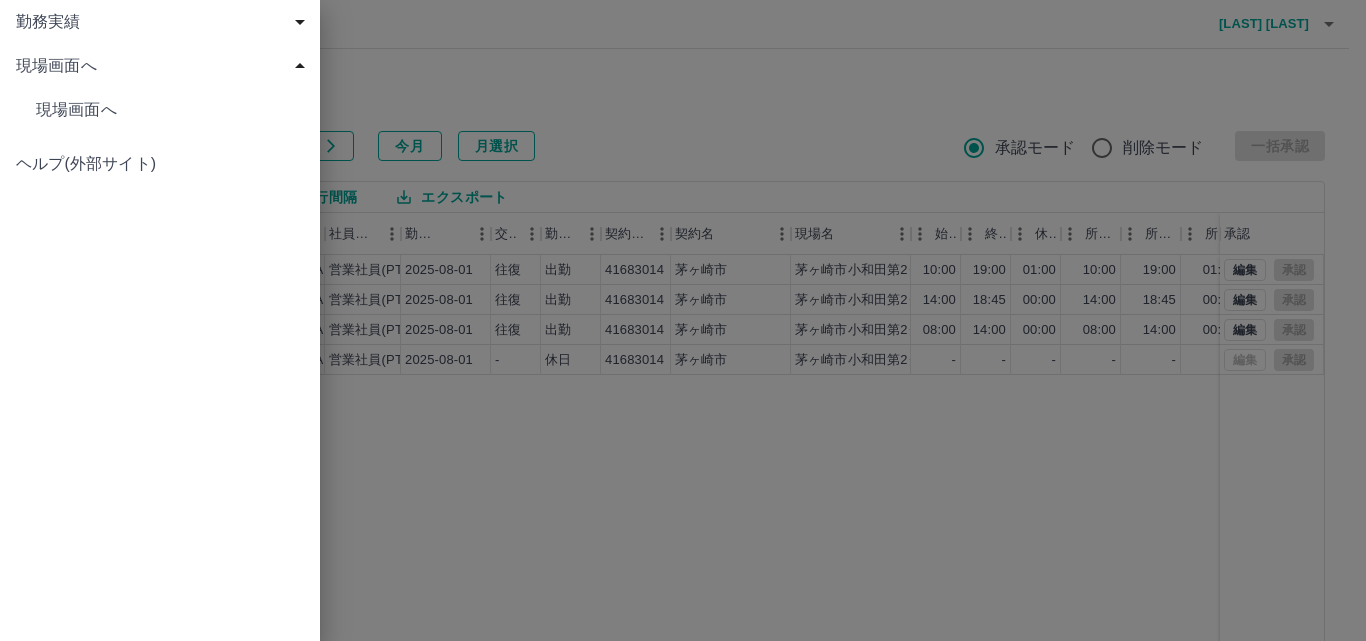 click on "現場画面へ" at bounding box center [170, 110] 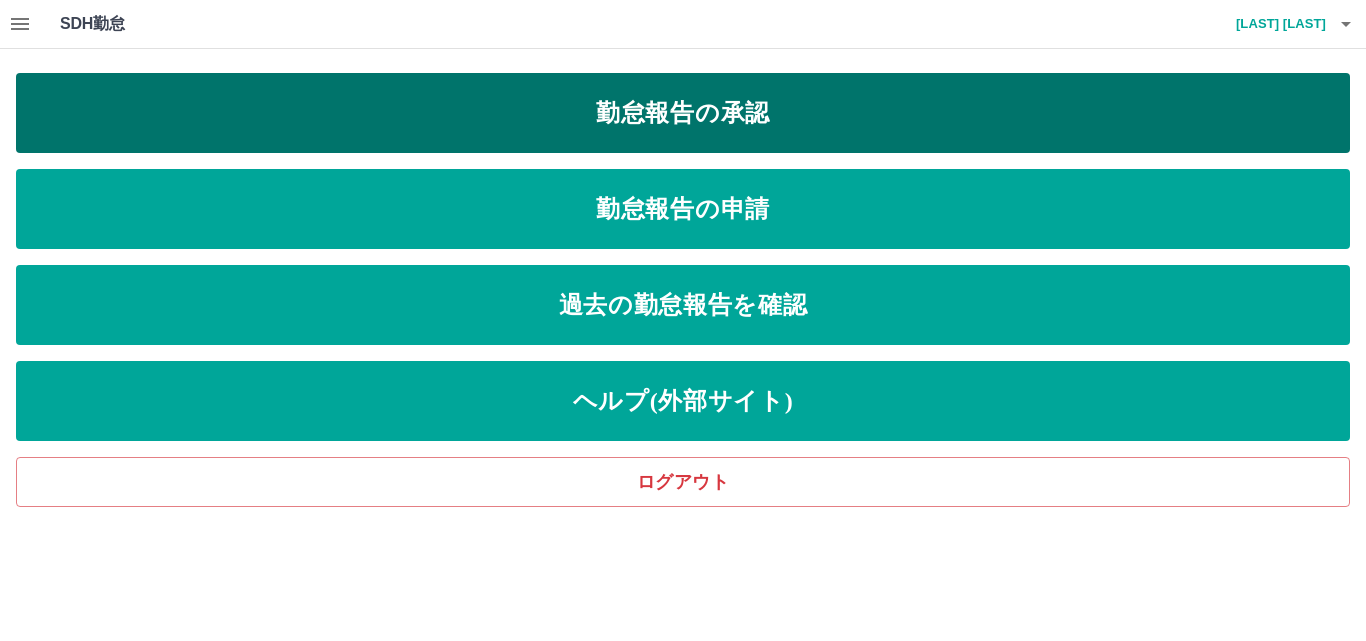 click on "勤怠報告の承認" at bounding box center (683, 113) 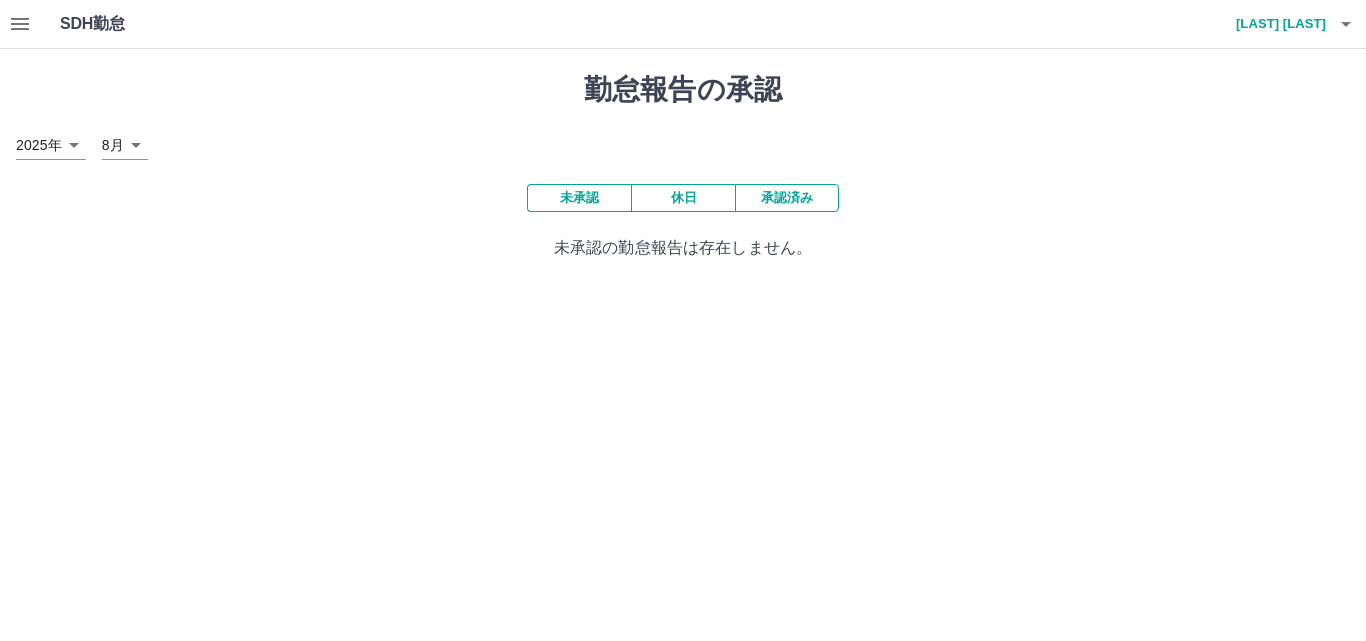 click on "SDH勤怠 [LAST] [LAST]" at bounding box center (683, 24) 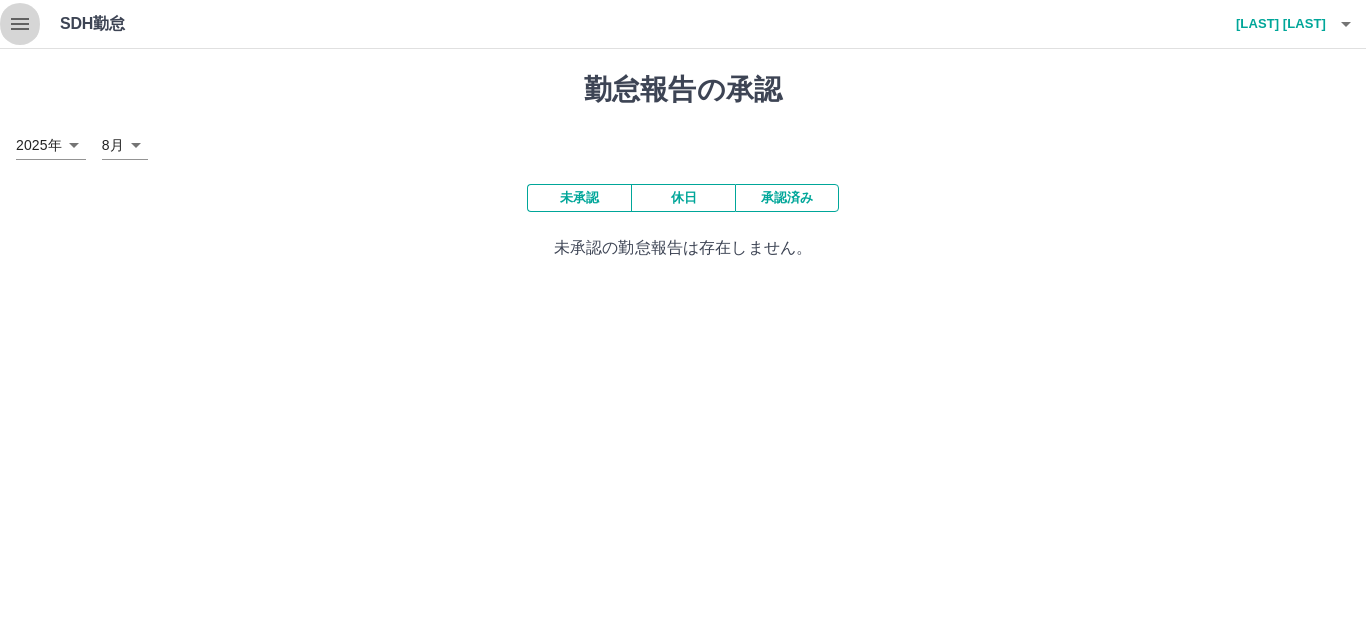 click 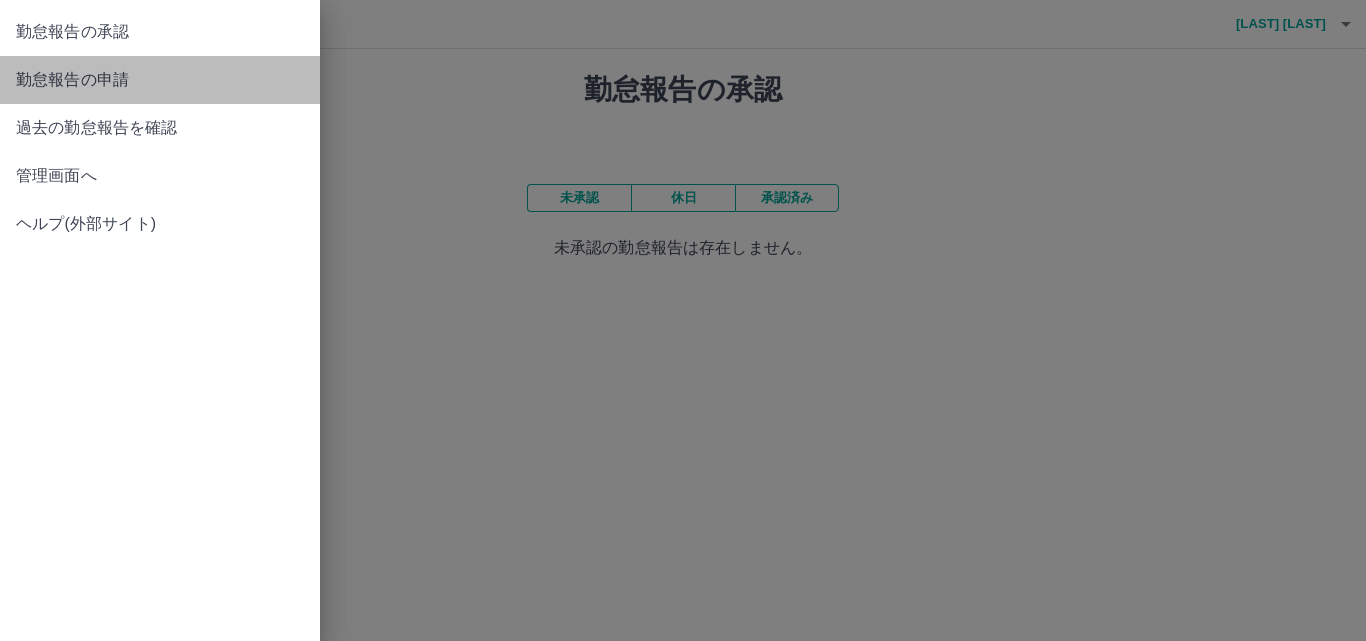 drag, startPoint x: 189, startPoint y: 90, endPoint x: 311, endPoint y: 124, distance: 126.649124 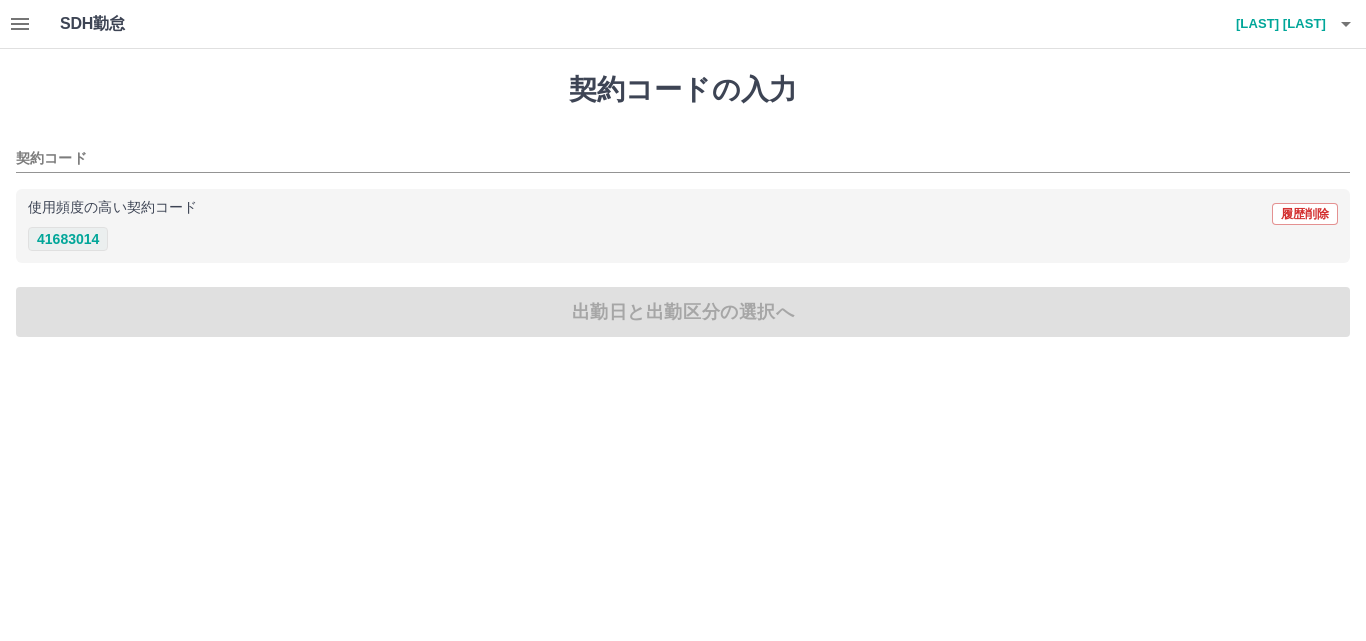click on "41683014" at bounding box center (68, 239) 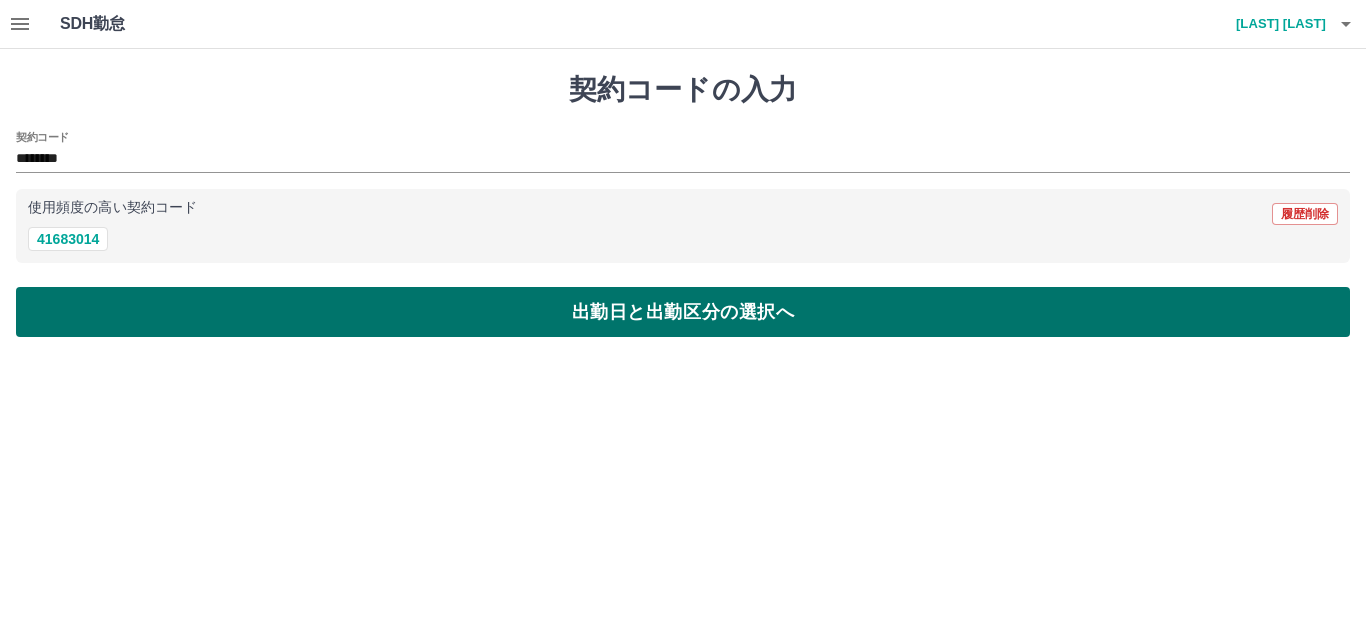 click on "出勤日と出勤区分の選択へ" at bounding box center [683, 312] 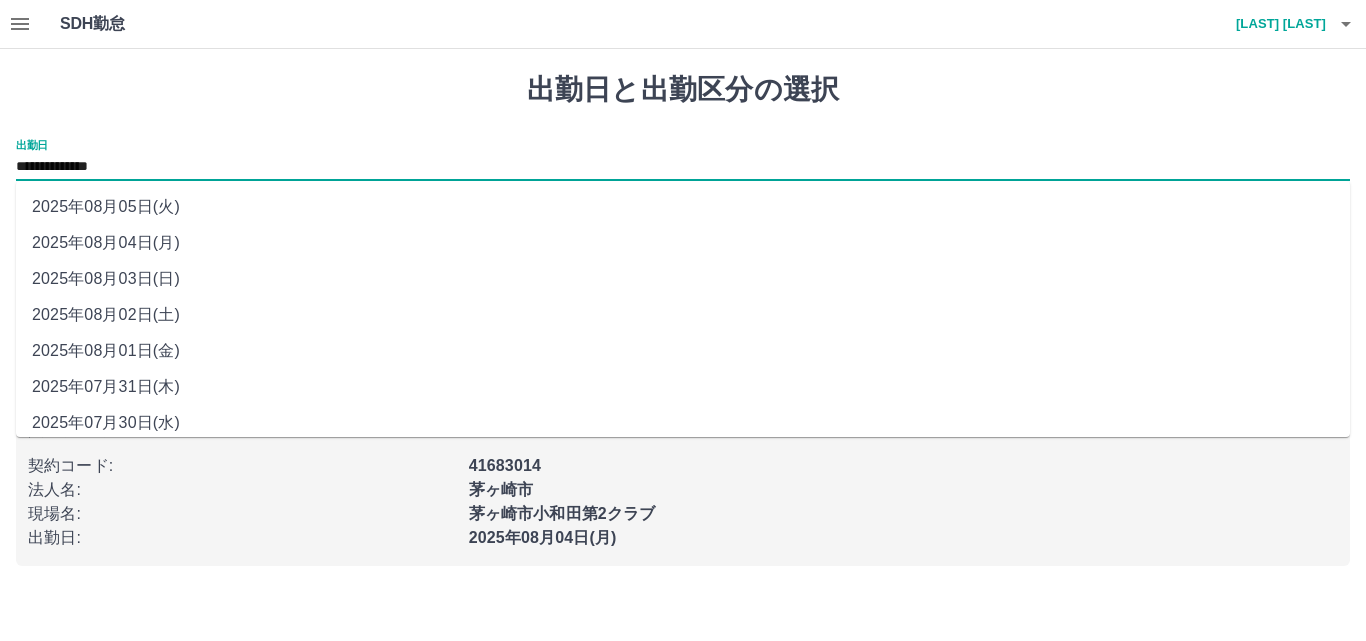 click on "**********" at bounding box center (683, 167) 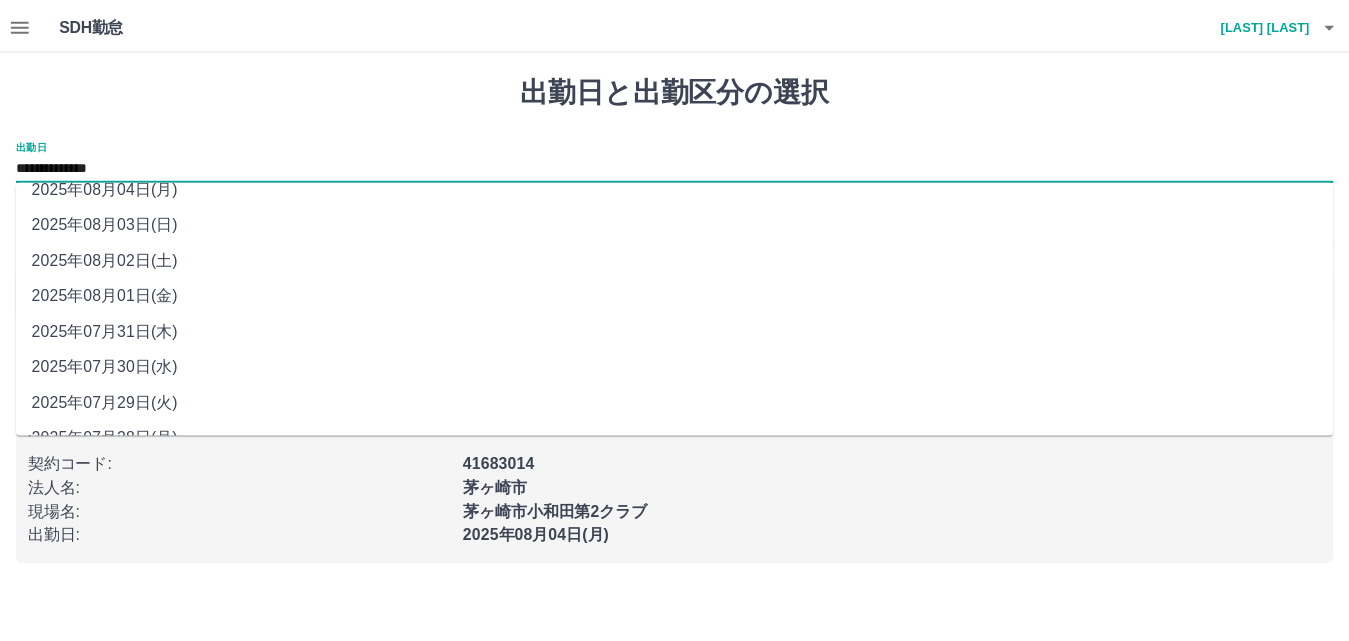 scroll, scrollTop: 84, scrollLeft: 0, axis: vertical 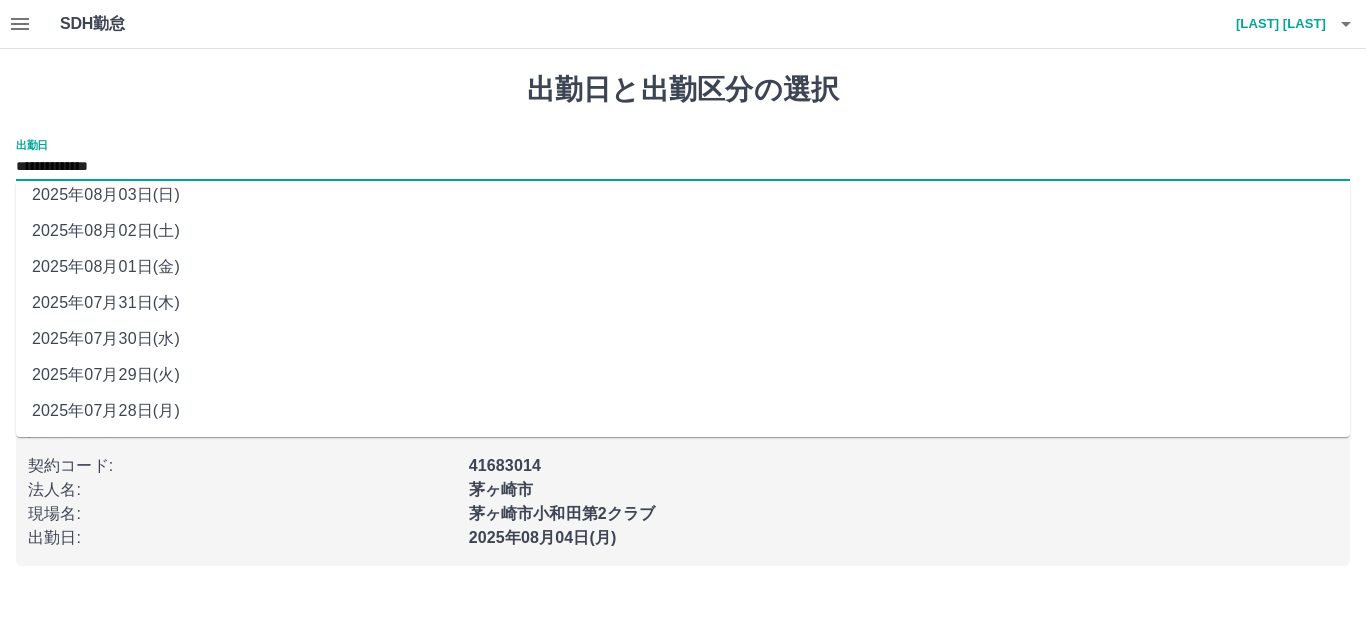 click on "2025年08月01日(金)" at bounding box center [683, 267] 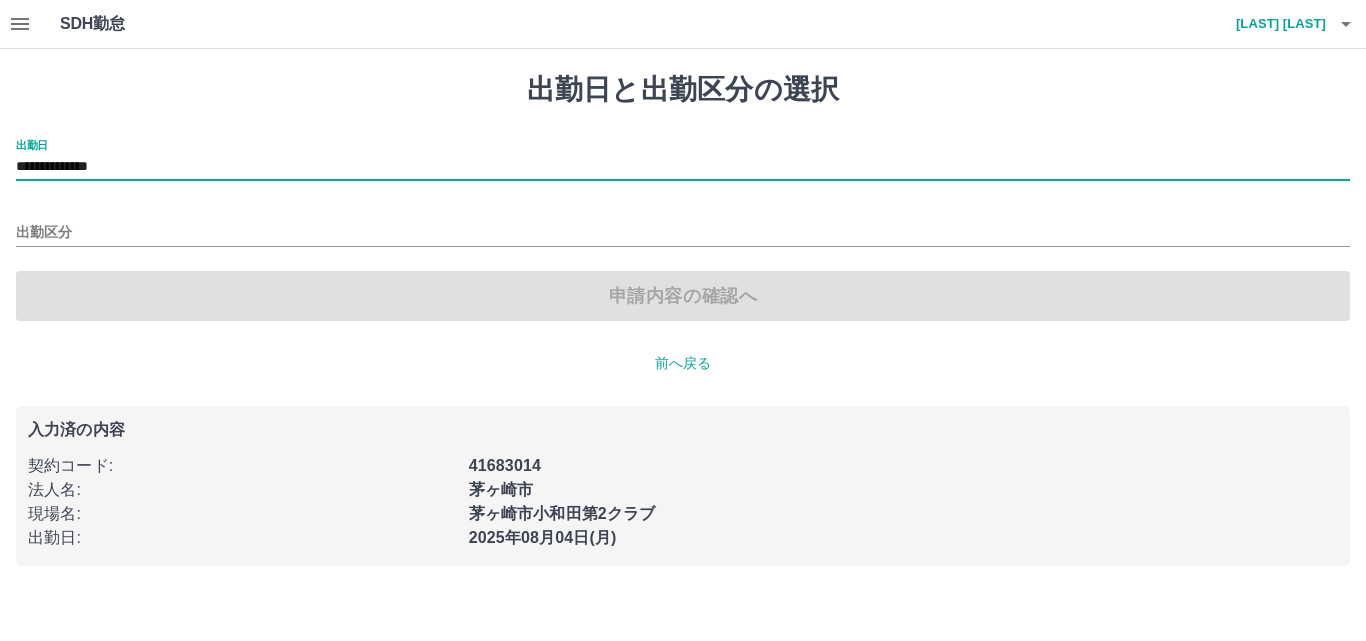 click on "申請内容の確認へ" at bounding box center (683, 296) 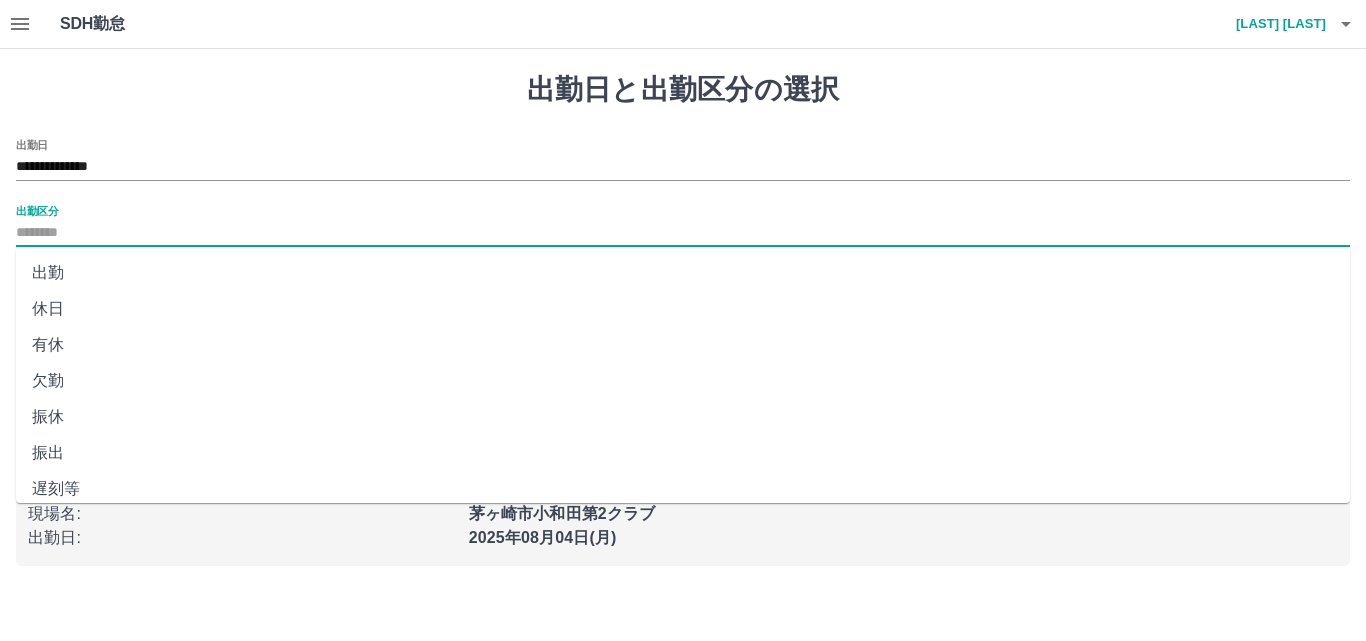 click on "出勤区分" at bounding box center (683, 233) 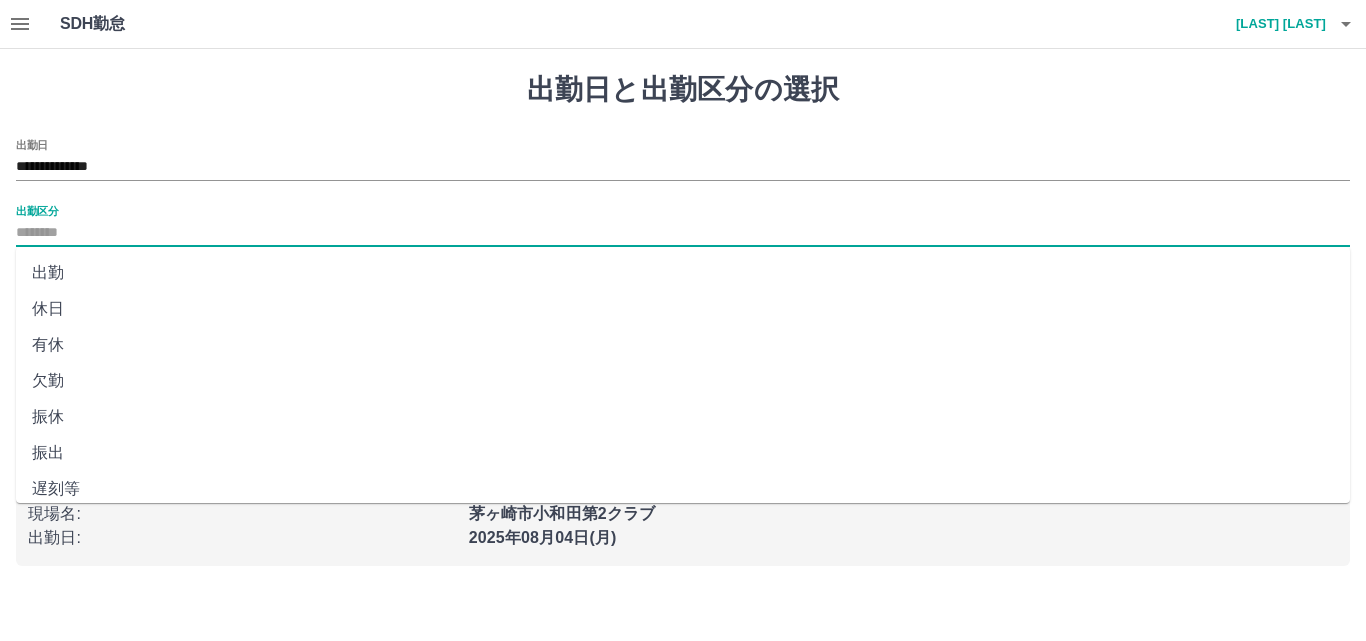 click on "出勤" at bounding box center [683, 273] 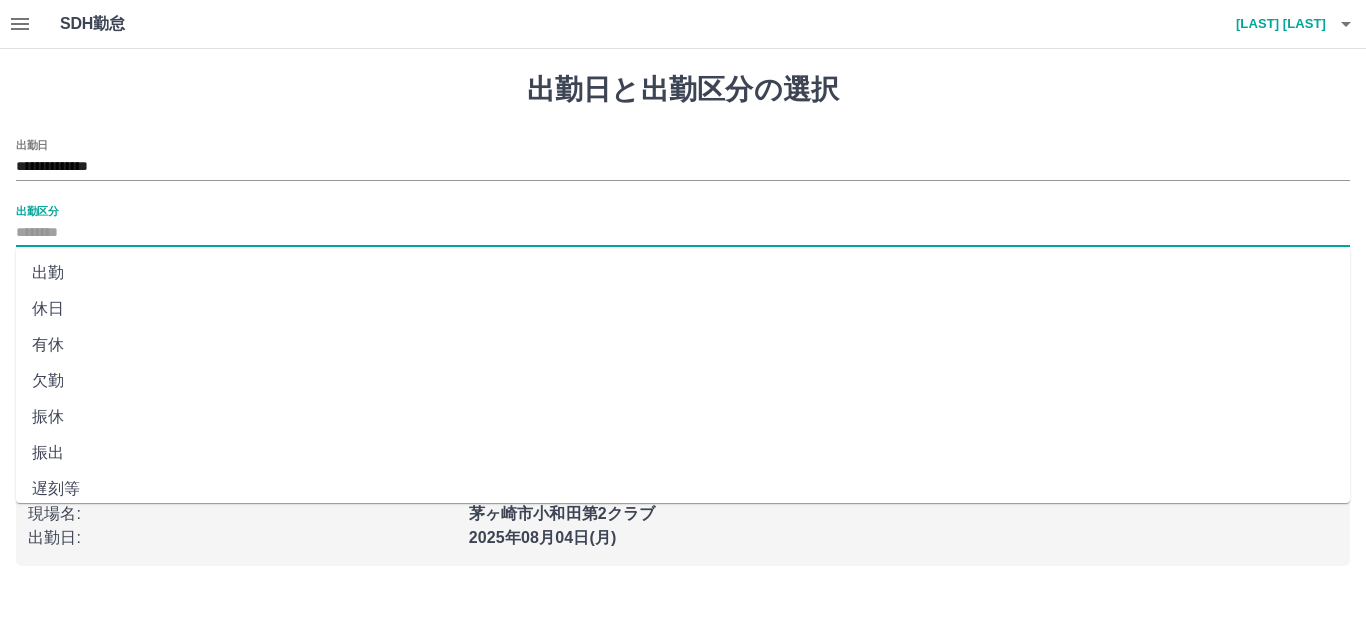 type on "**" 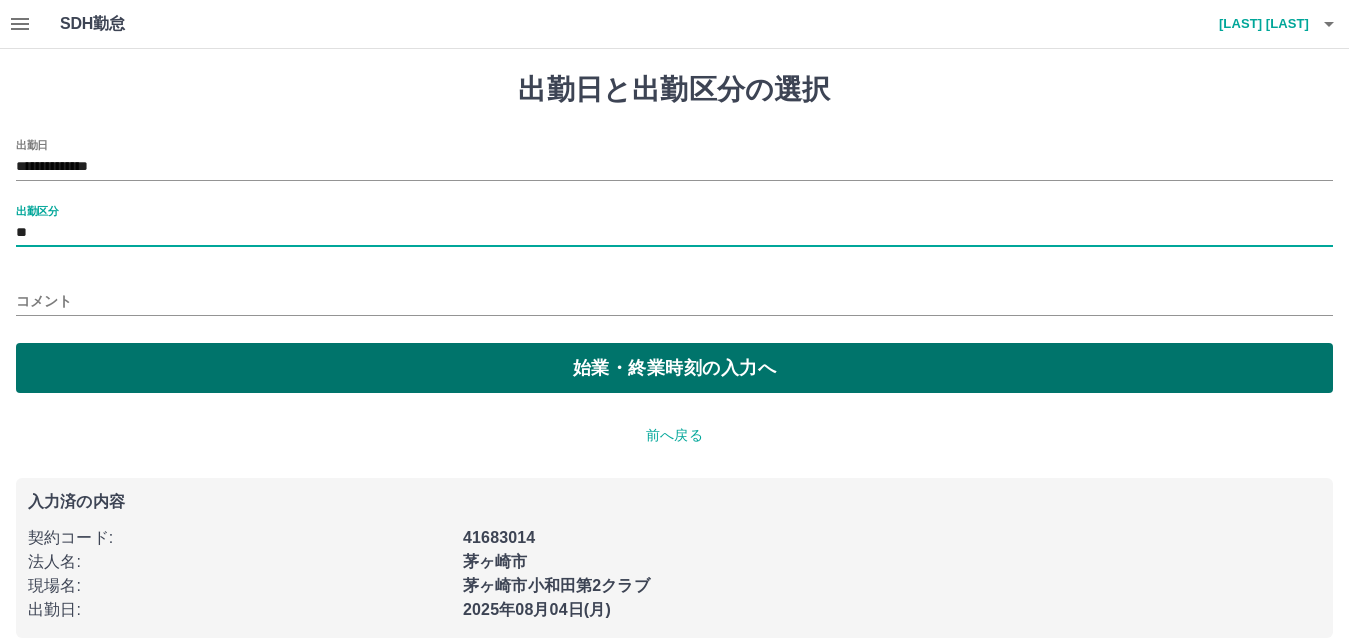 click on "始業・終業時刻の入力へ" at bounding box center [674, 368] 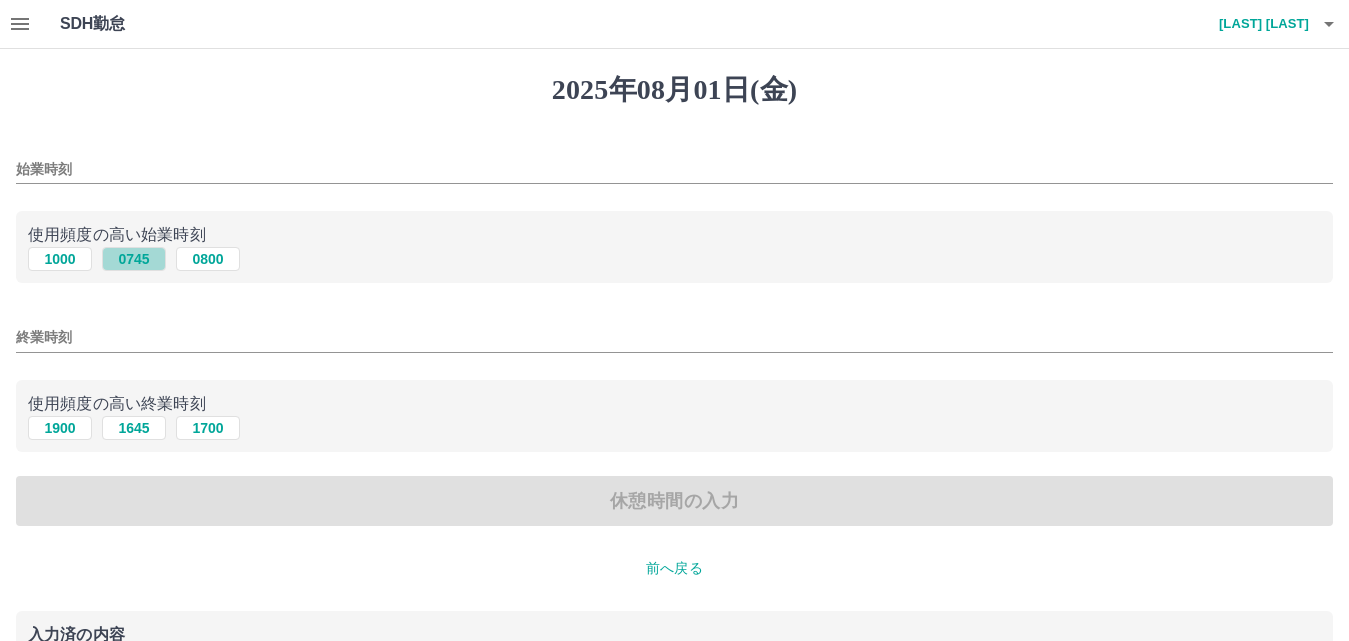 click on "0745" at bounding box center [134, 259] 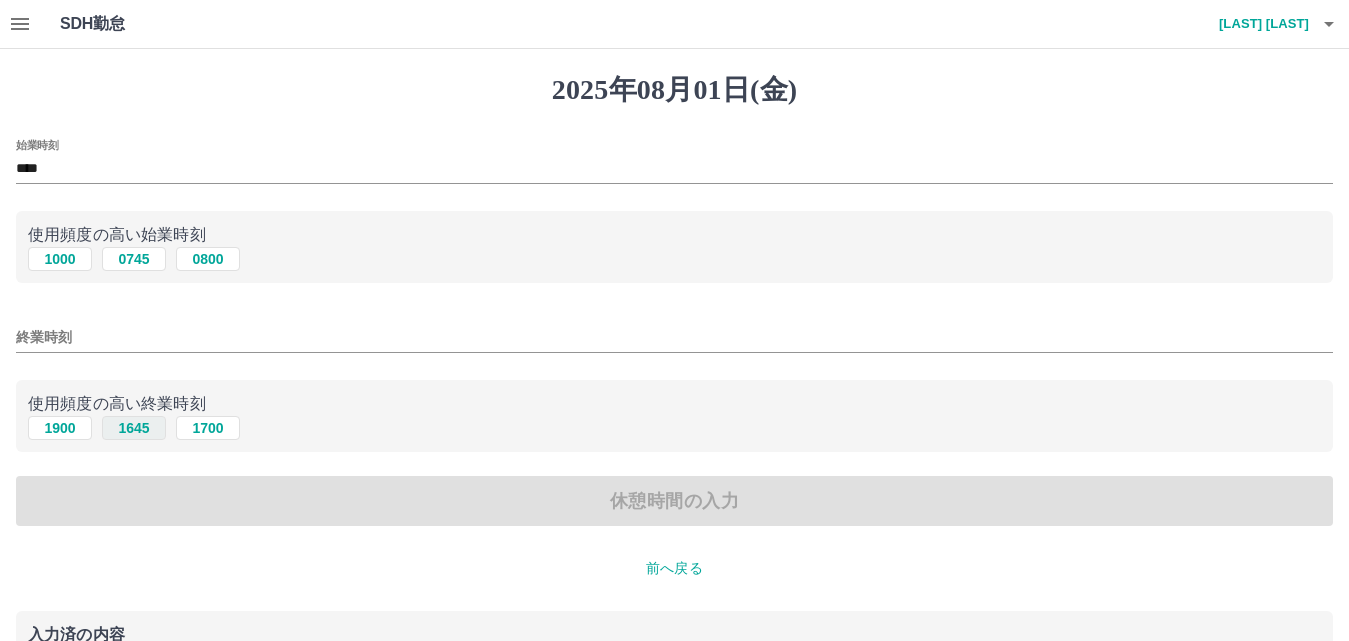 click on "1645" at bounding box center (134, 428) 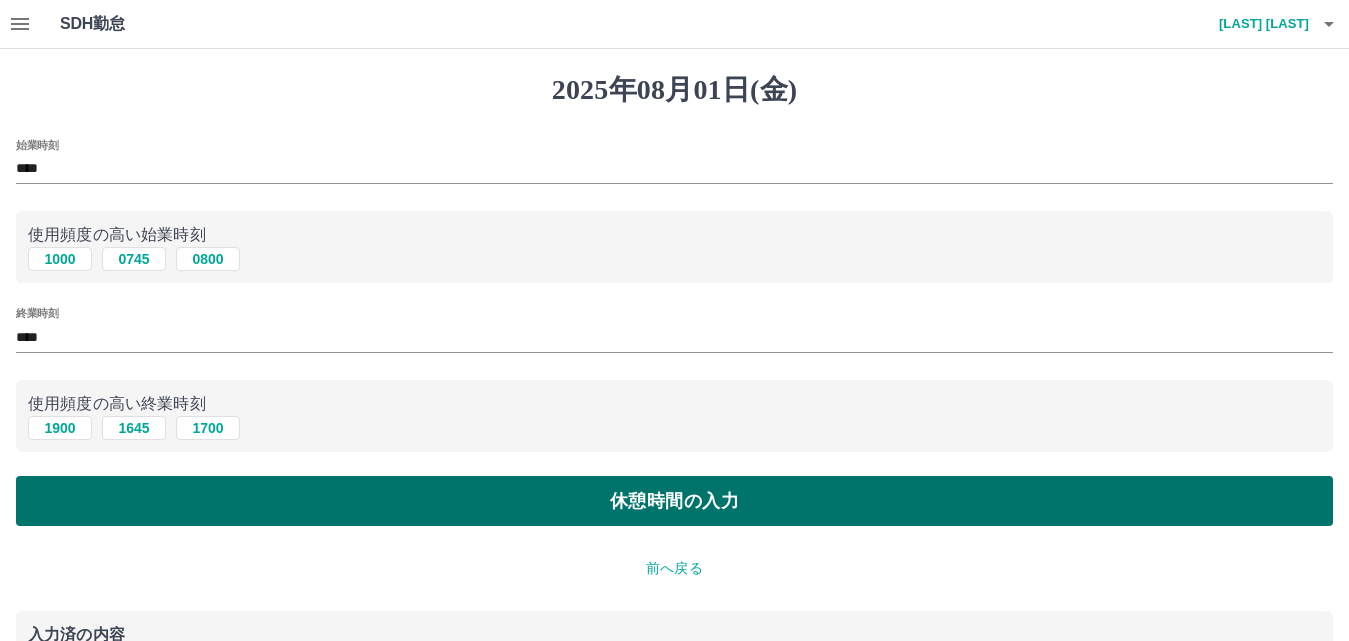 click on "休憩時間の入力" at bounding box center (674, 501) 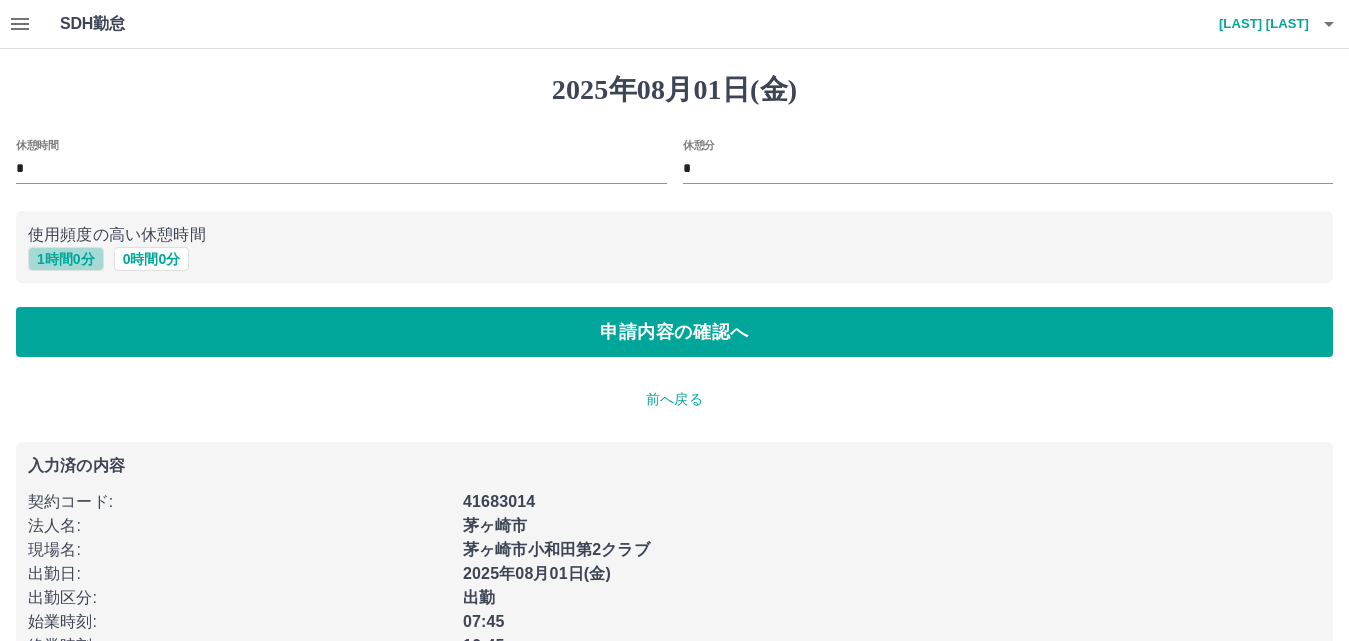 click on "1 時間 0 分" at bounding box center (66, 259) 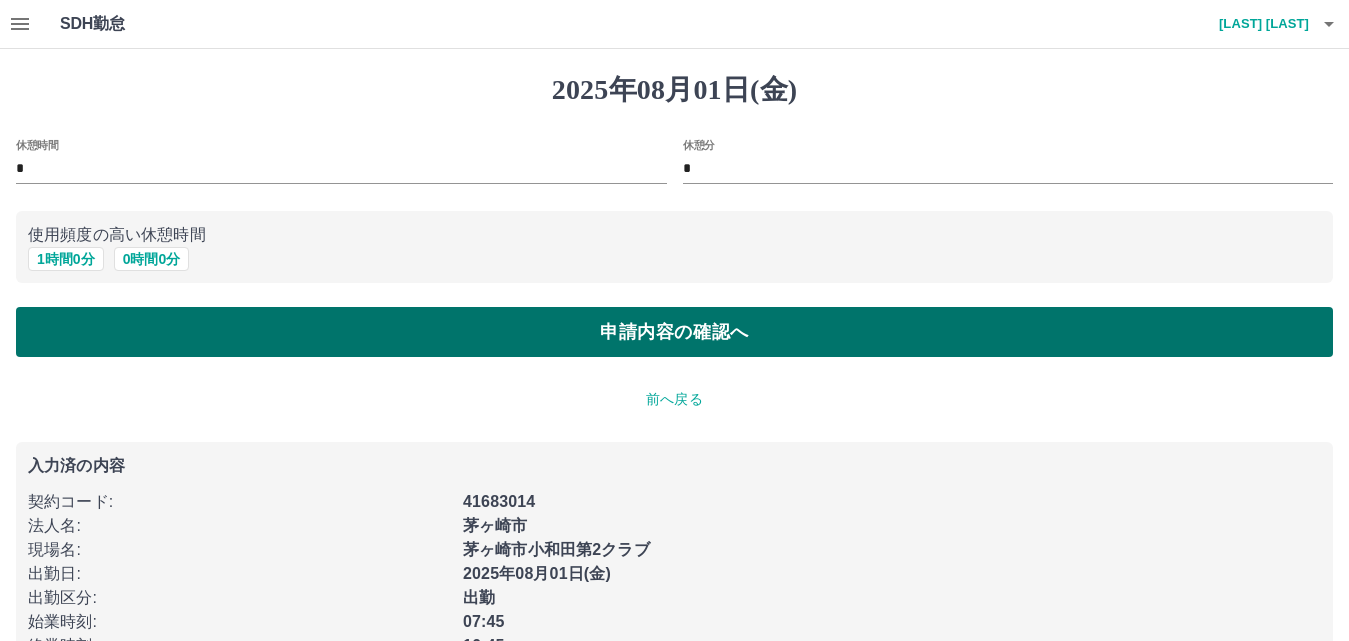 click on "申請内容の確認へ" at bounding box center (674, 332) 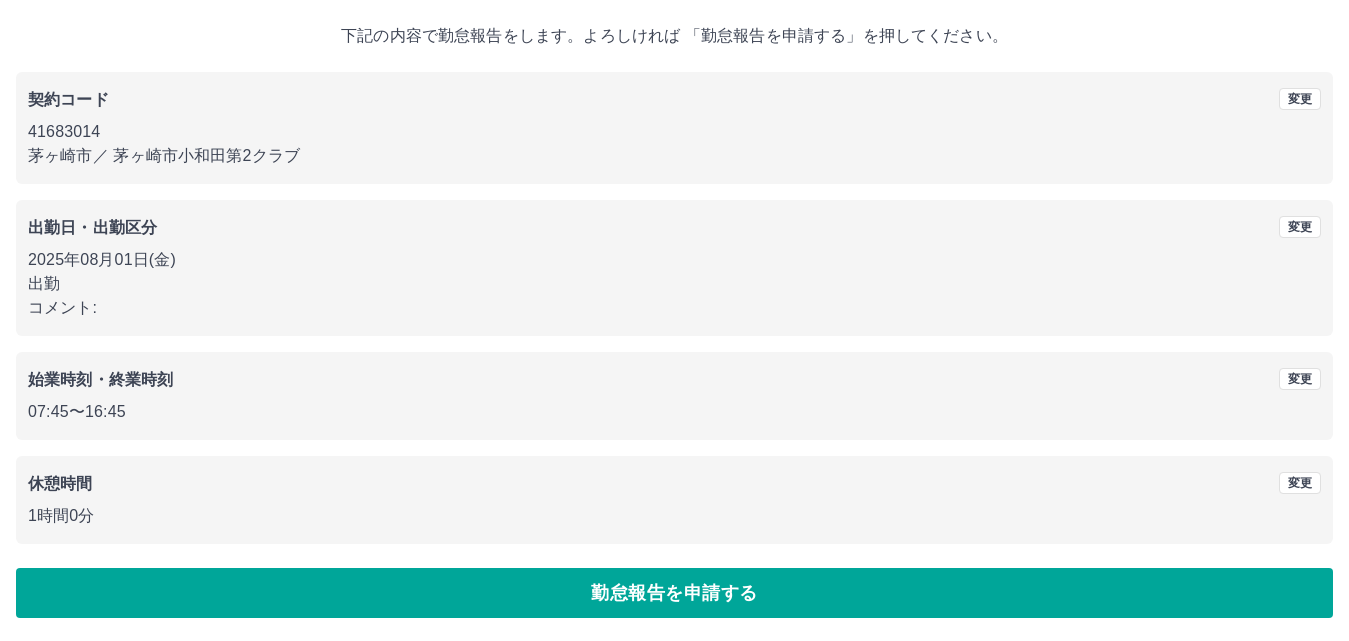 scroll, scrollTop: 108, scrollLeft: 0, axis: vertical 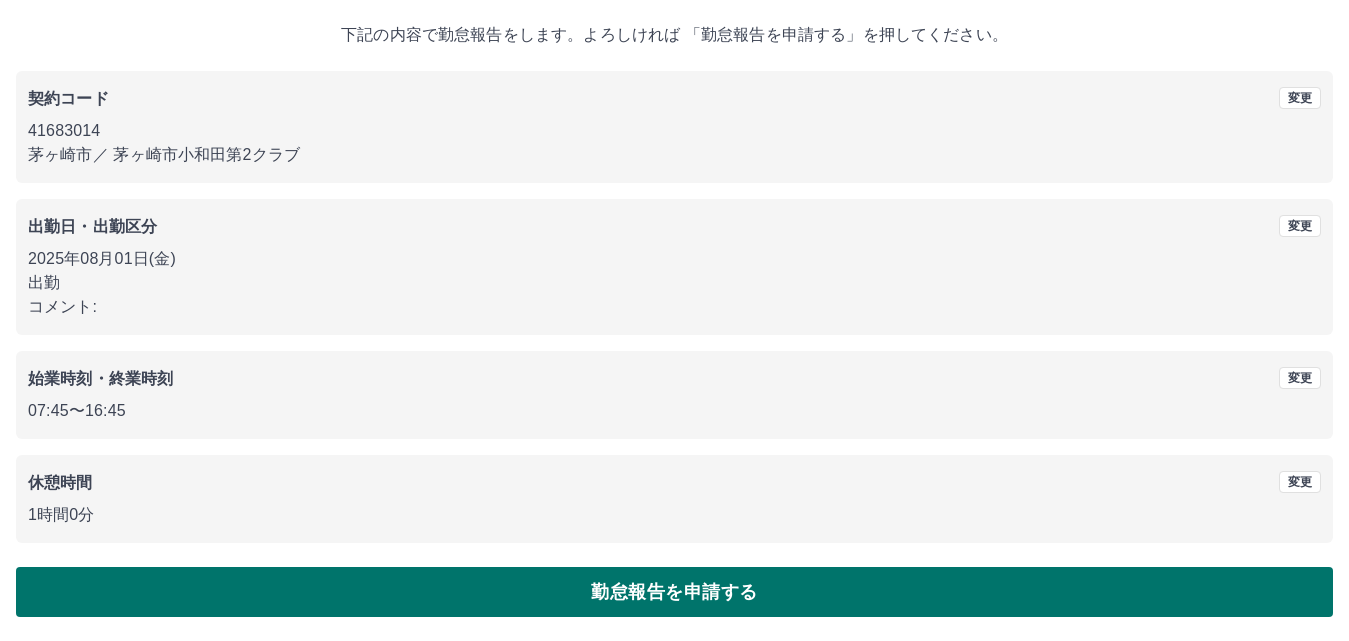 click on "勤怠報告を申請する" at bounding box center [674, 592] 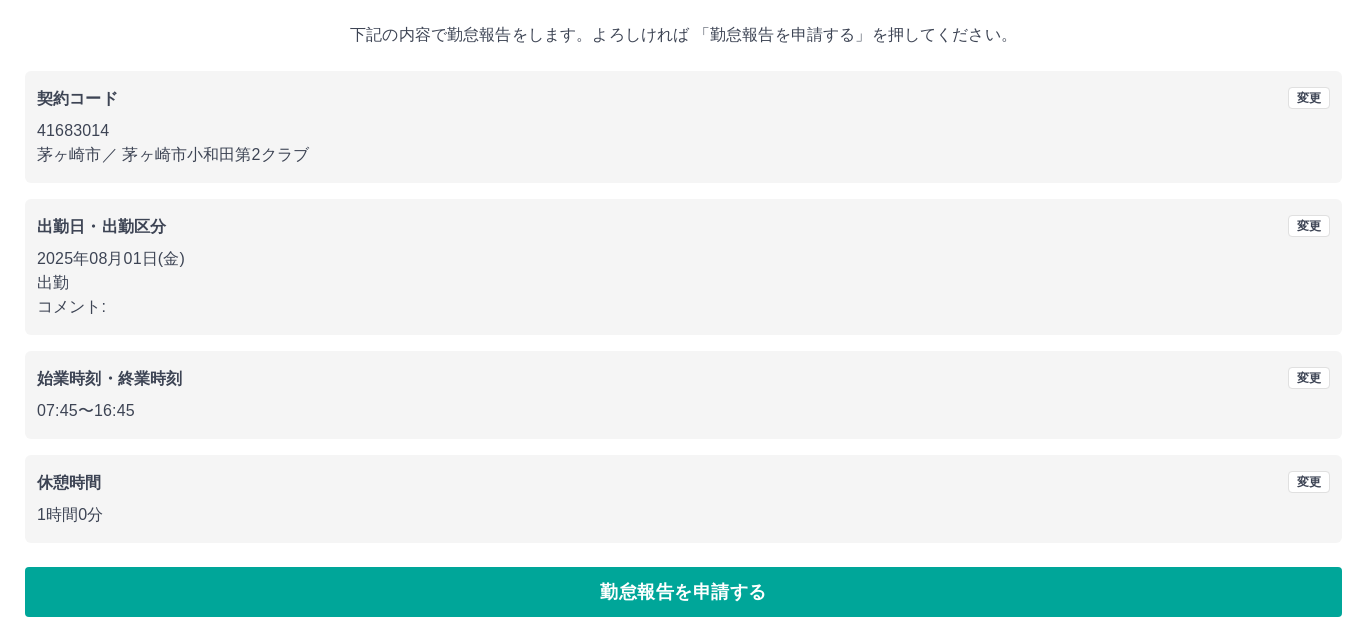 scroll, scrollTop: 0, scrollLeft: 0, axis: both 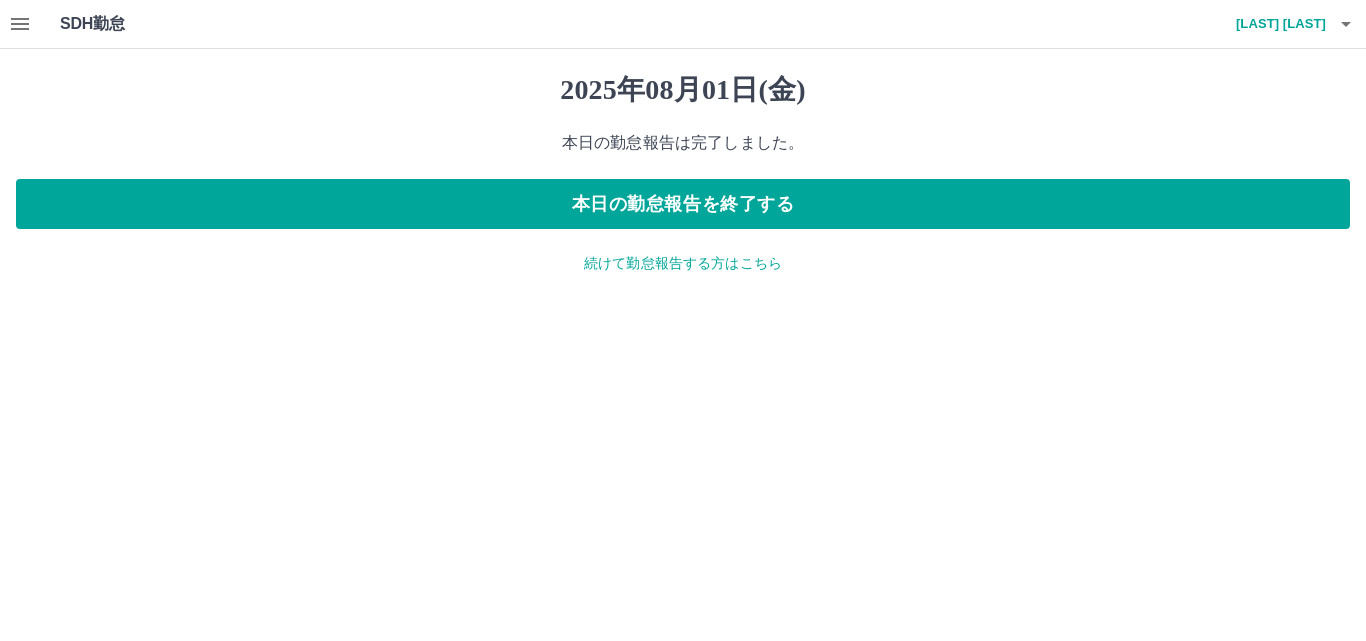 click on "続けて勤怠報告する方はこちら" at bounding box center (683, 263) 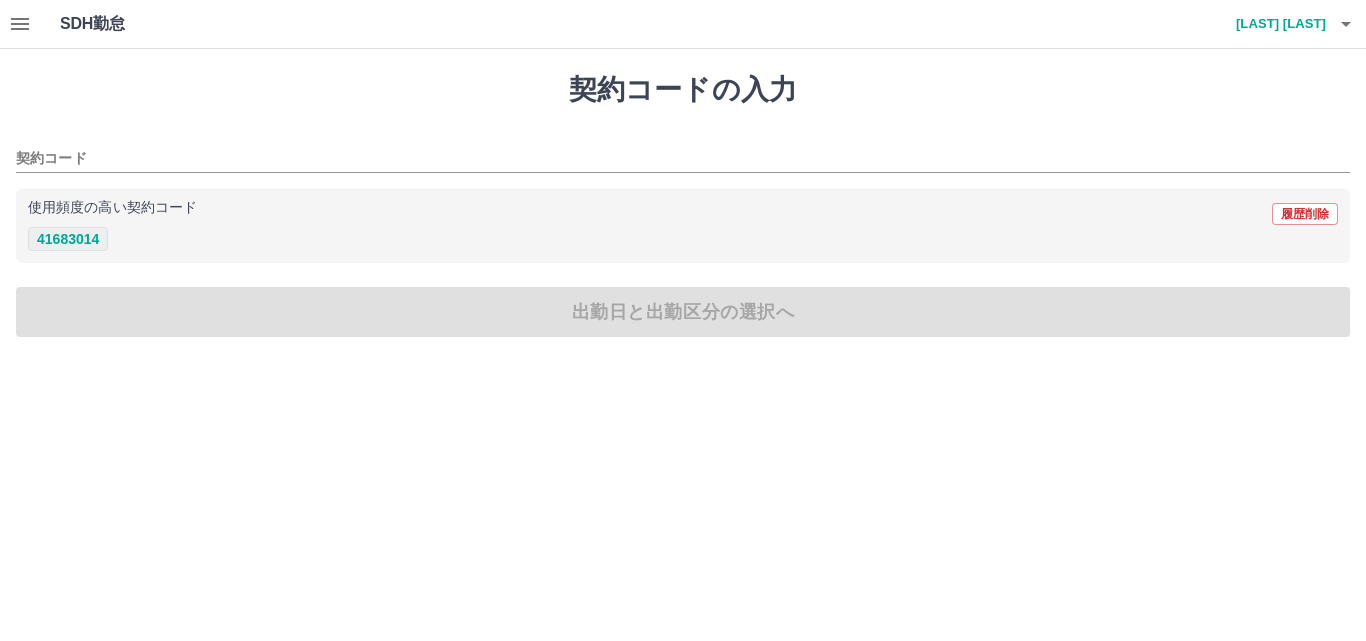 click on "41683014" at bounding box center [68, 239] 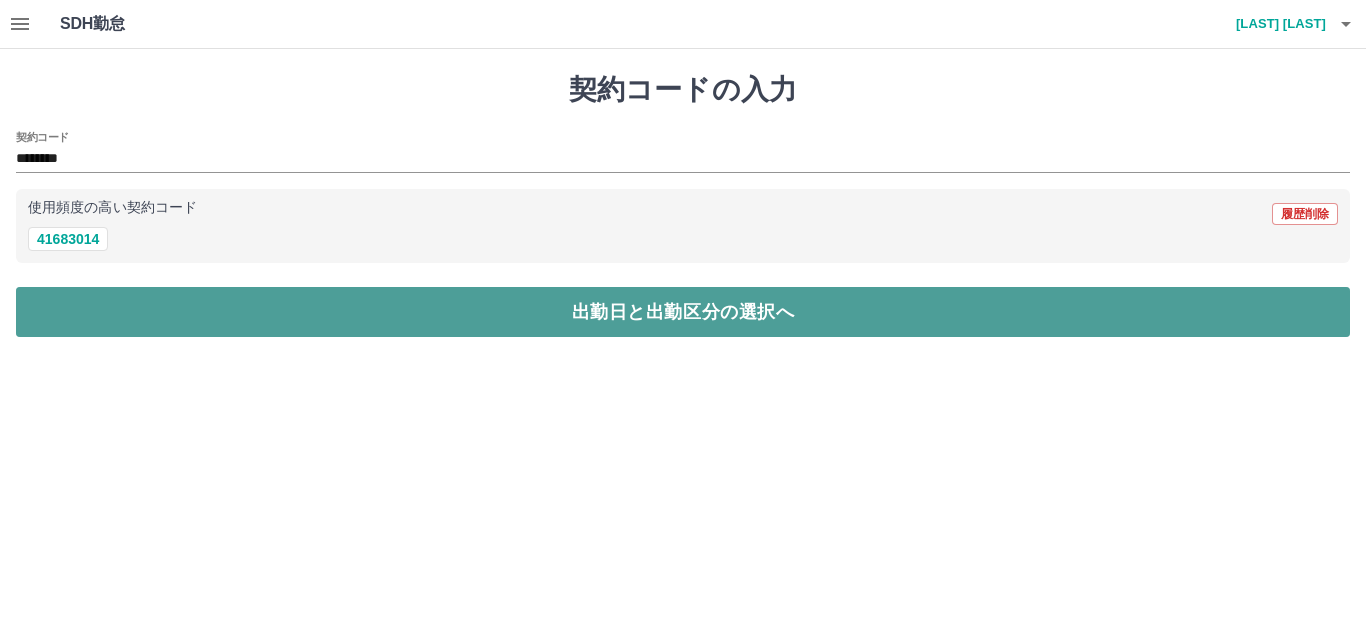 click on "出勤日と出勤区分の選択へ" at bounding box center (683, 312) 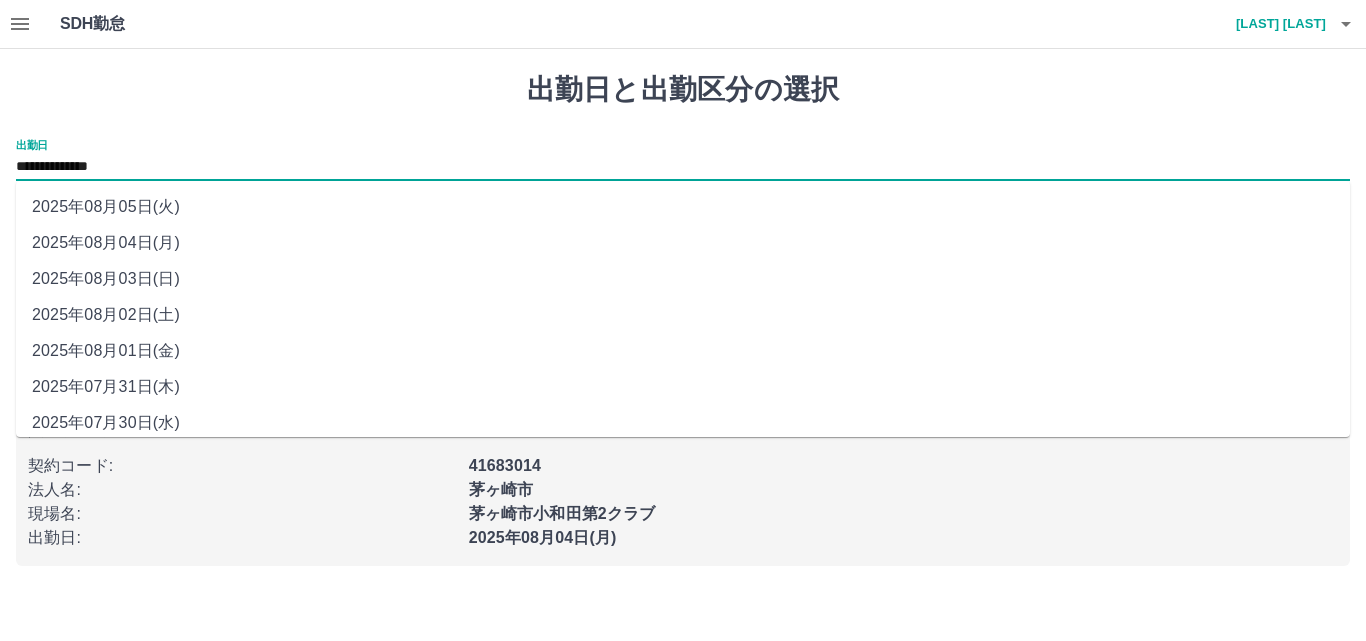 click on "**********" at bounding box center [683, 167] 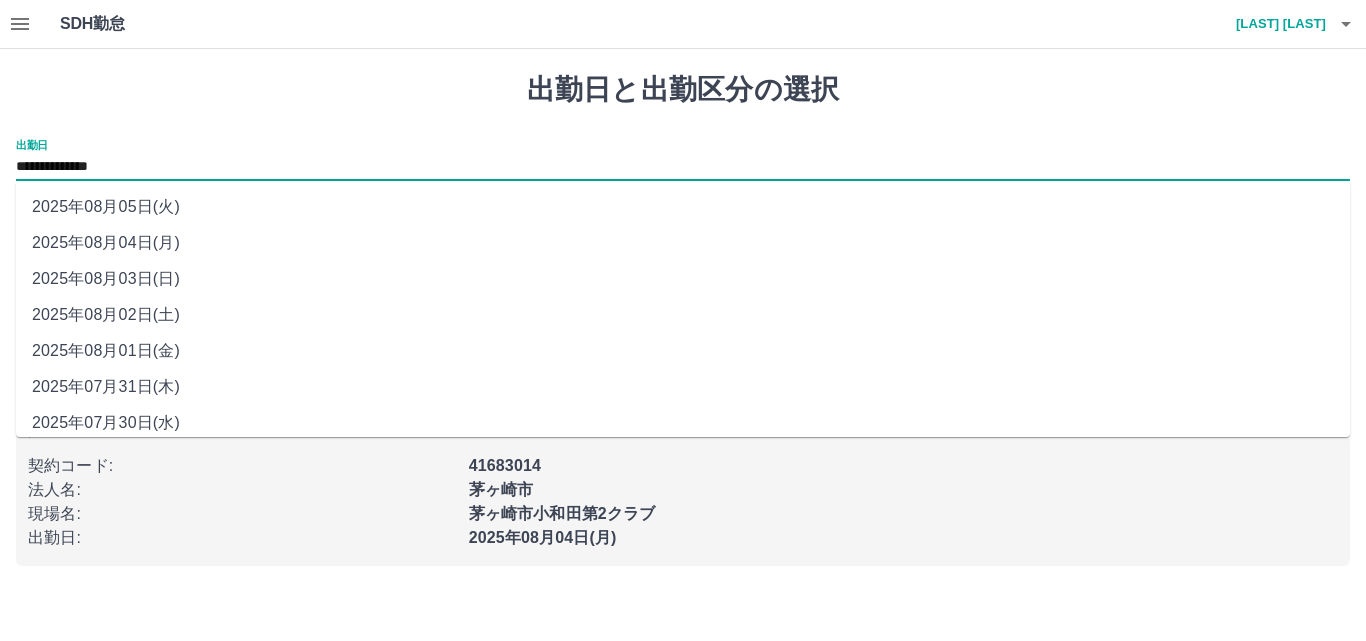 click on "2025年08月02日(土)" at bounding box center (683, 315) 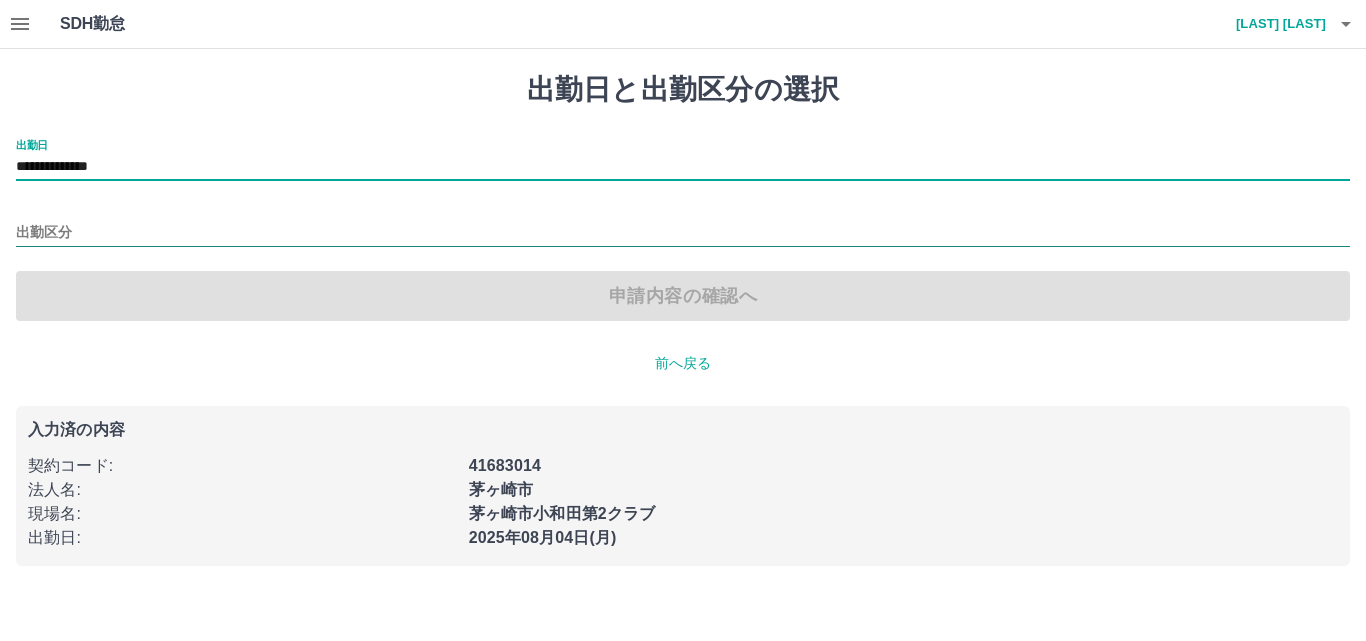 click on "出勤区分" at bounding box center [683, 233] 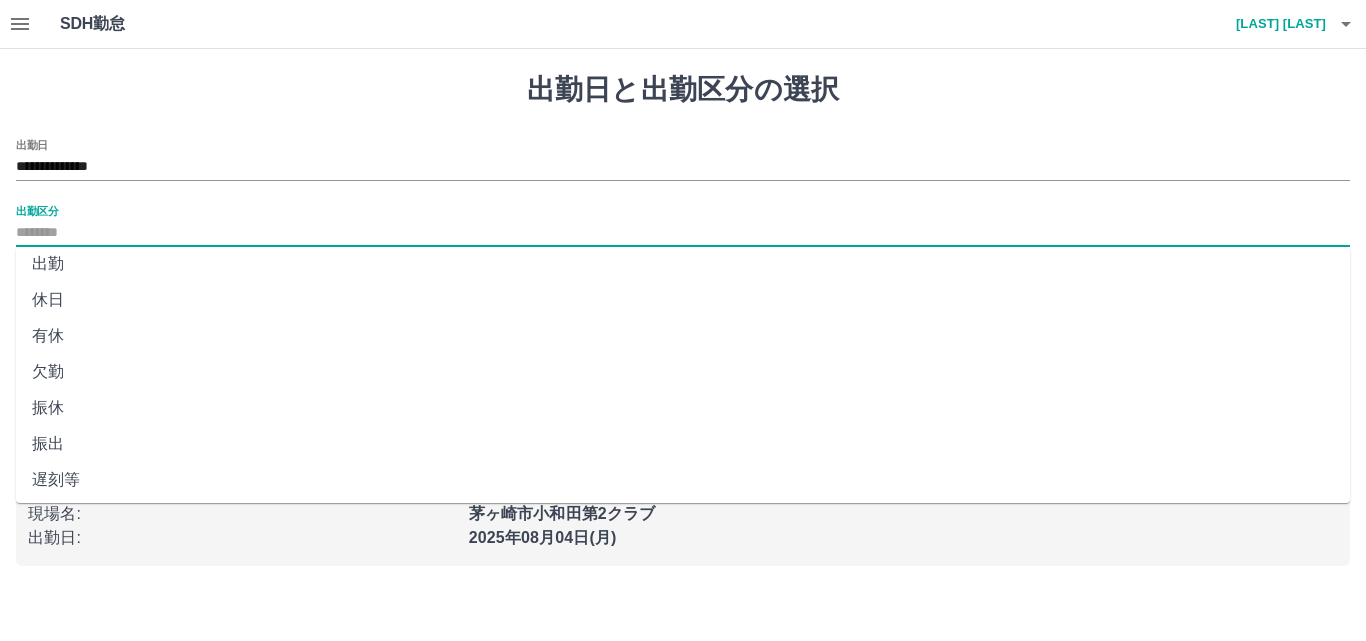 scroll, scrollTop: 8, scrollLeft: 0, axis: vertical 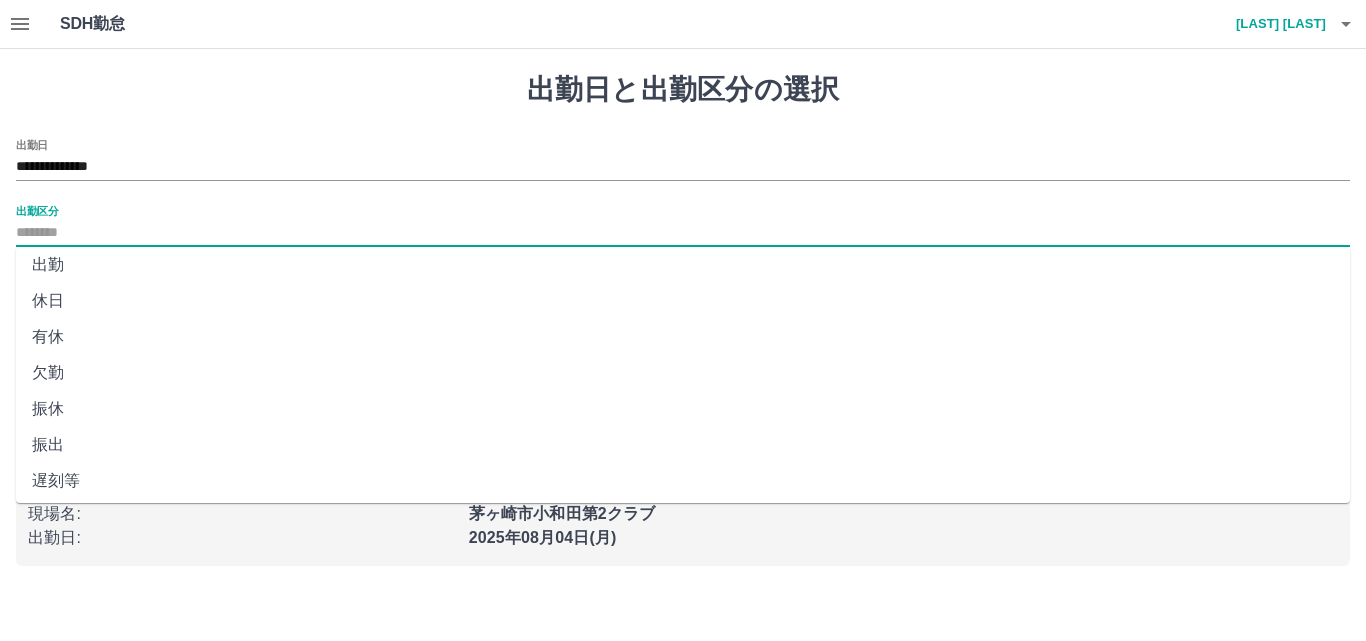 click on "休日" at bounding box center (683, 301) 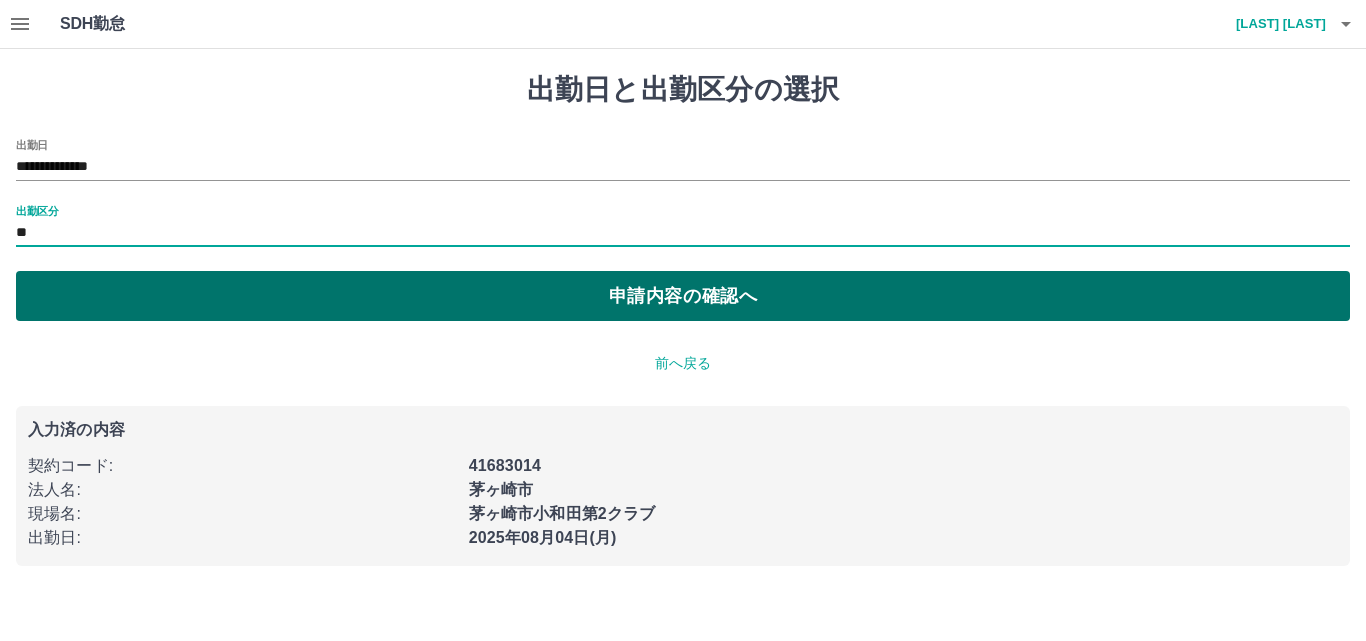click on "申請内容の確認へ" at bounding box center (683, 296) 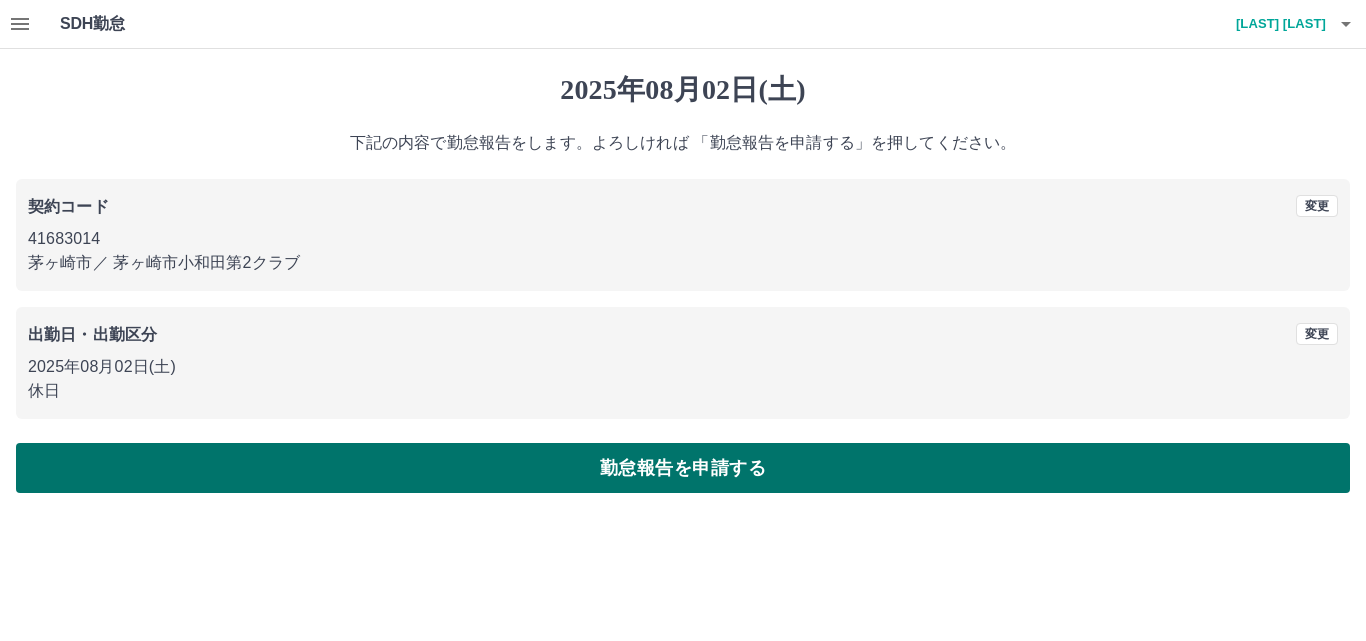 click on "勤怠報告を申請する" at bounding box center (683, 468) 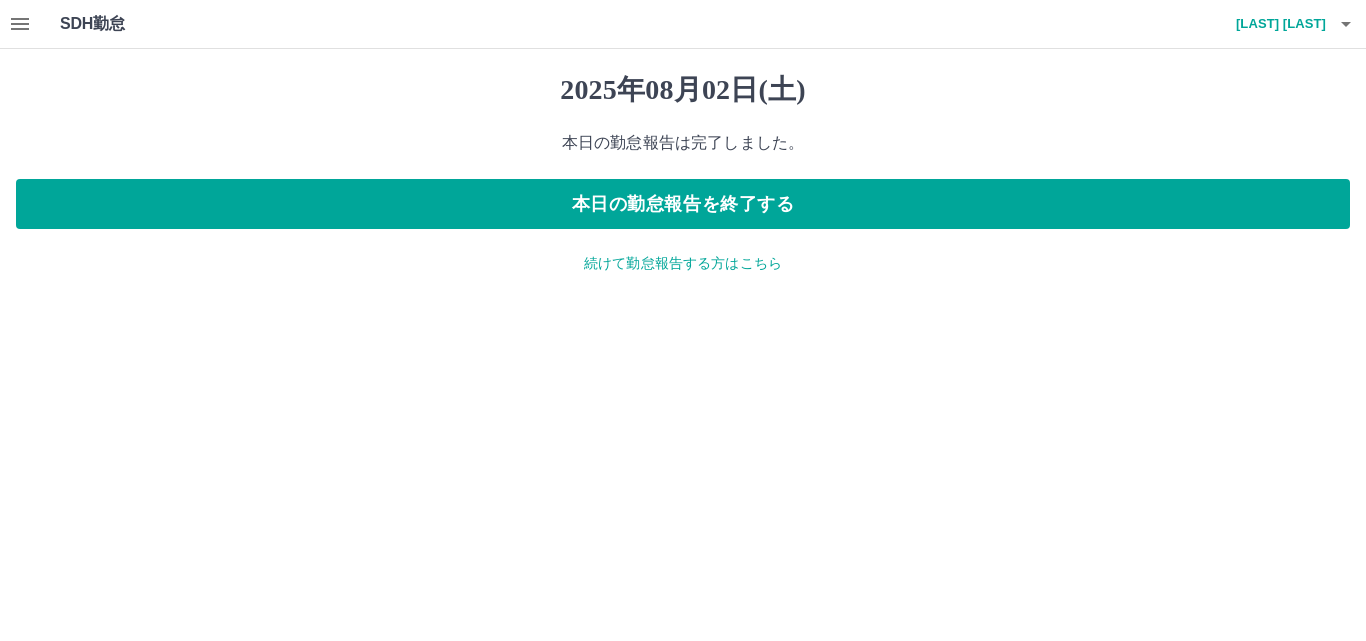 click on "続けて勤怠報告する方はこちら" at bounding box center (683, 263) 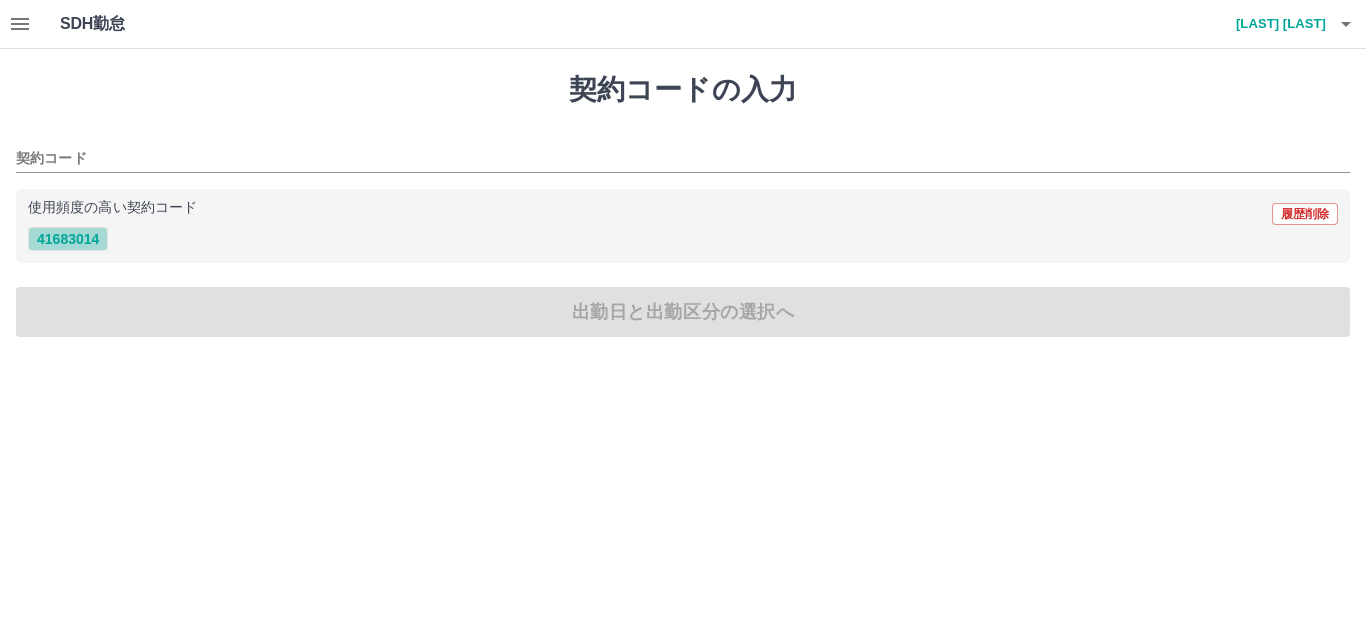 click on "41683014" at bounding box center [68, 239] 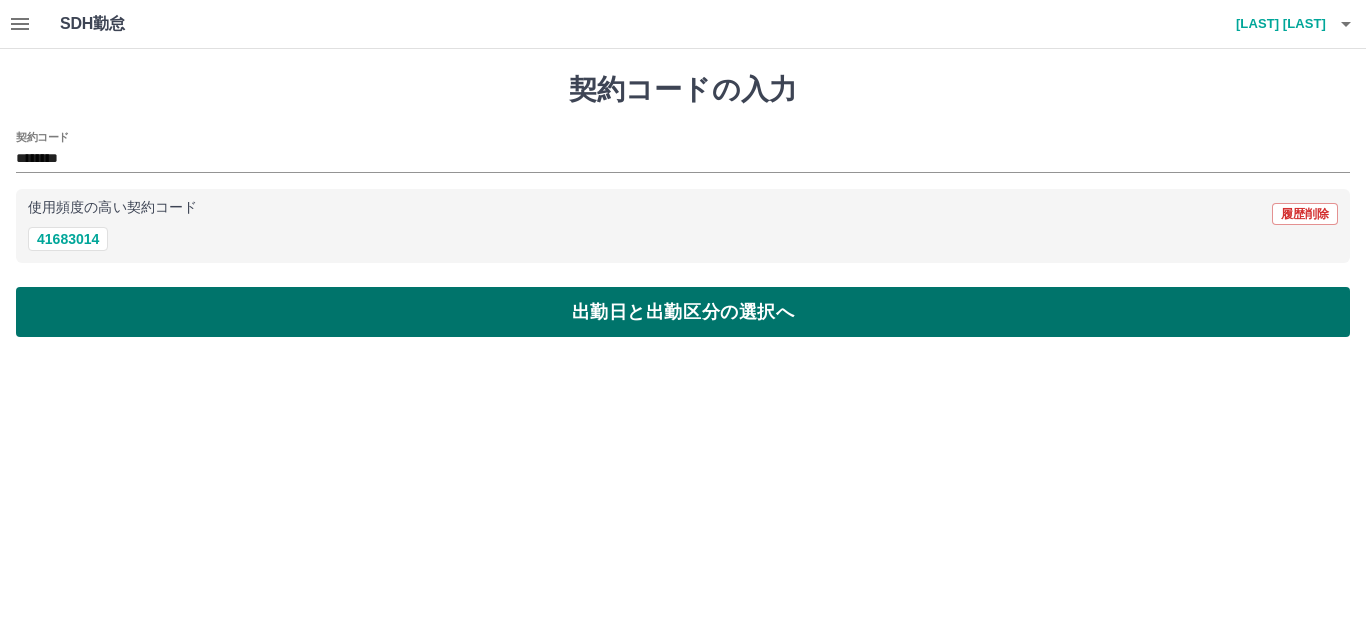 click on "出勤日と出勤区分の選択へ" at bounding box center (683, 312) 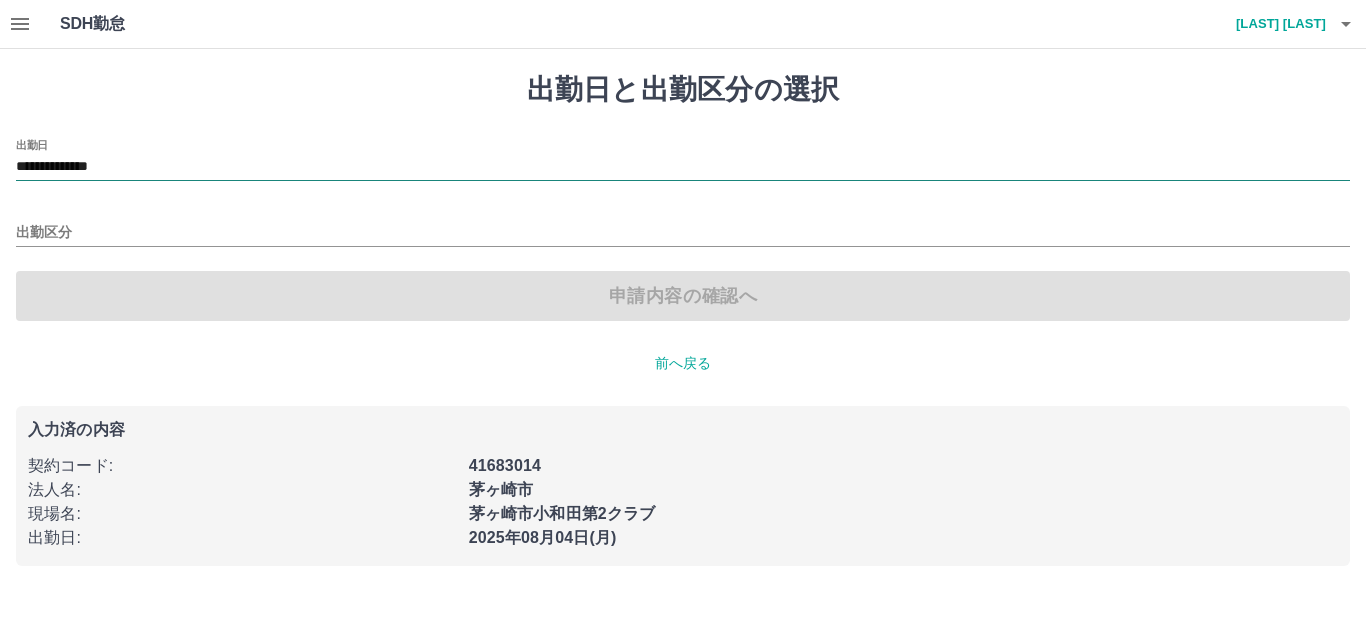 click on "**********" at bounding box center (683, 167) 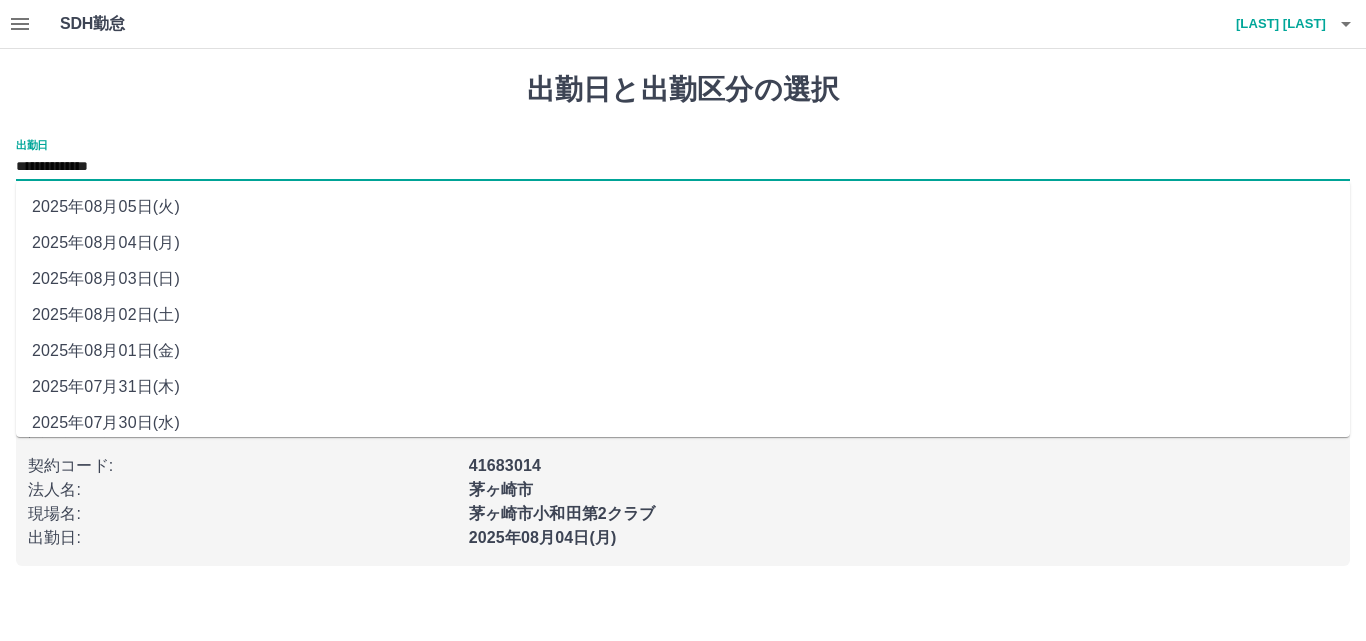 click on "2025年08月03日(日)" at bounding box center (683, 279) 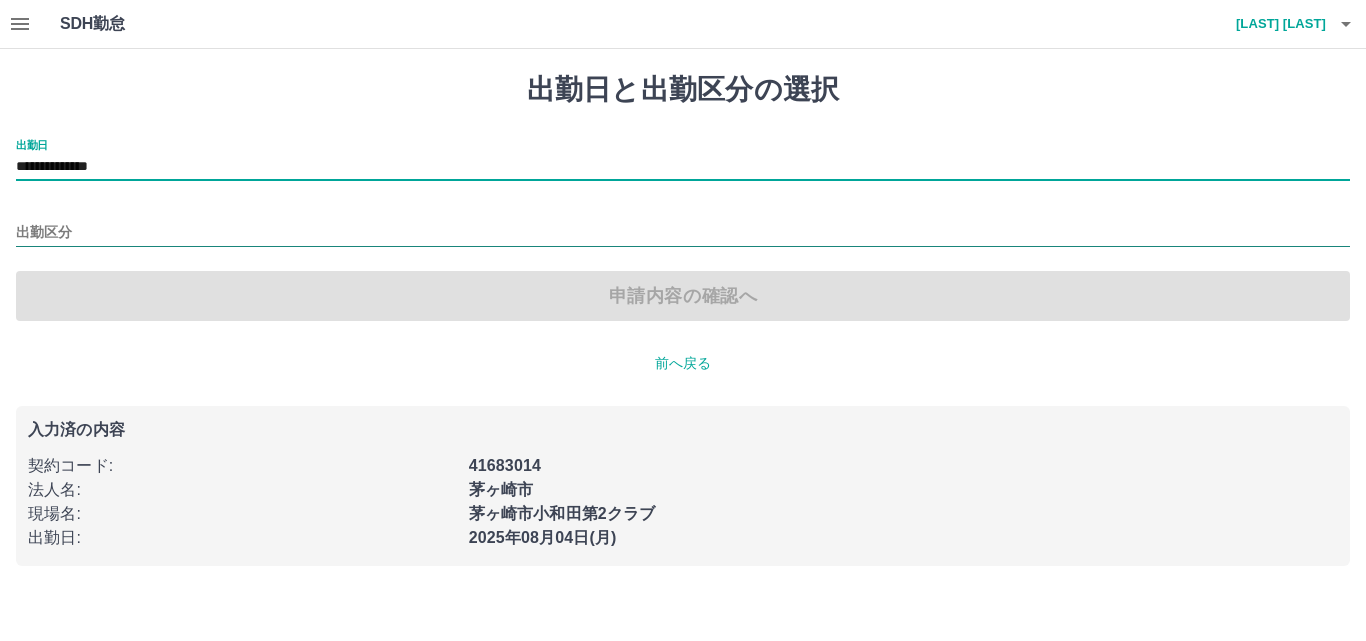 click on "出勤区分" at bounding box center (683, 233) 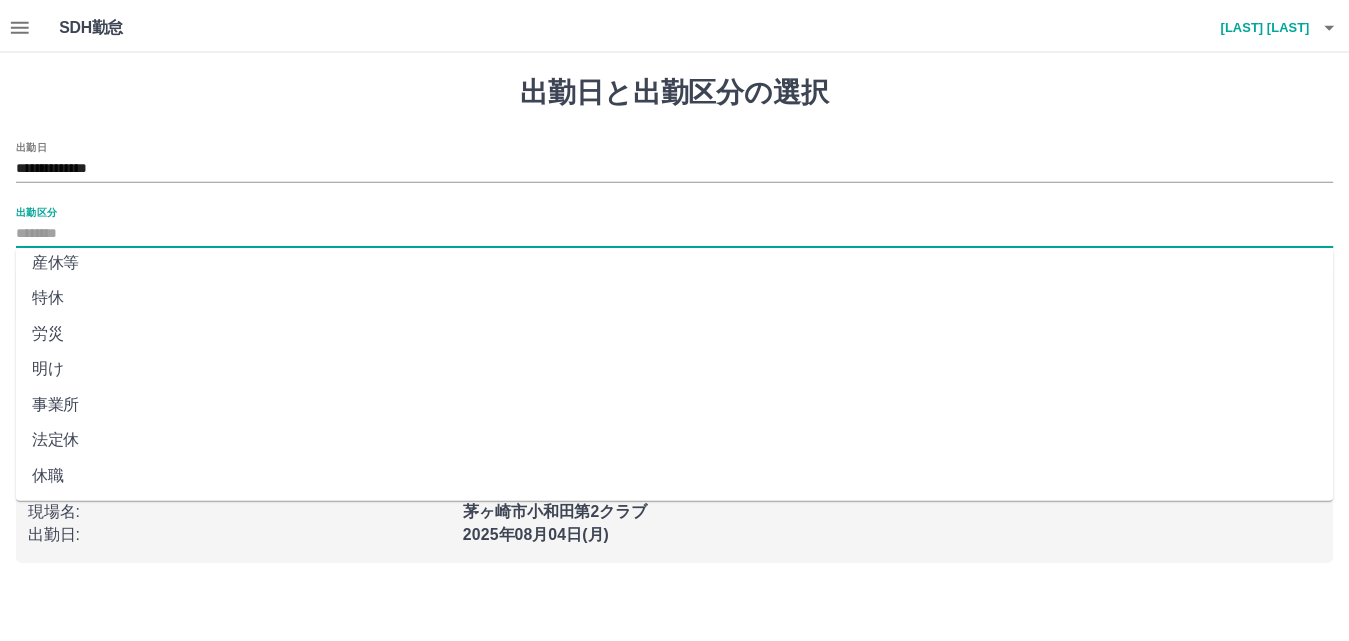 scroll, scrollTop: 408, scrollLeft: 0, axis: vertical 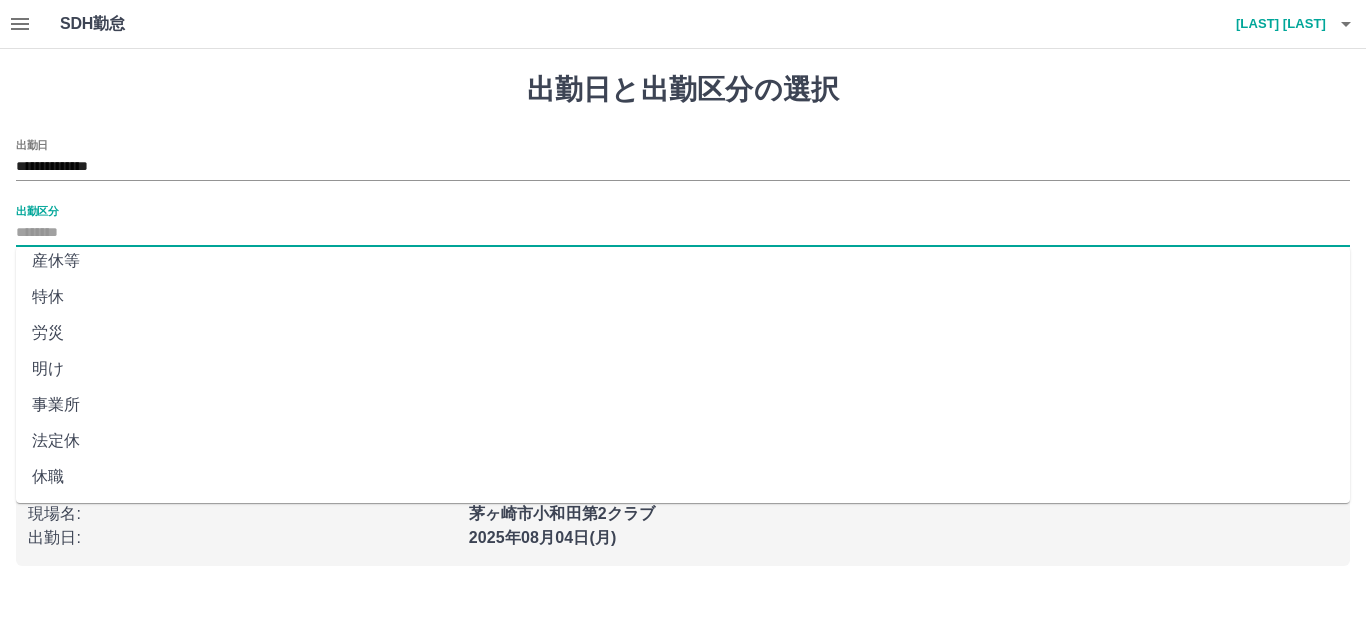 click on "法定休" at bounding box center (683, 441) 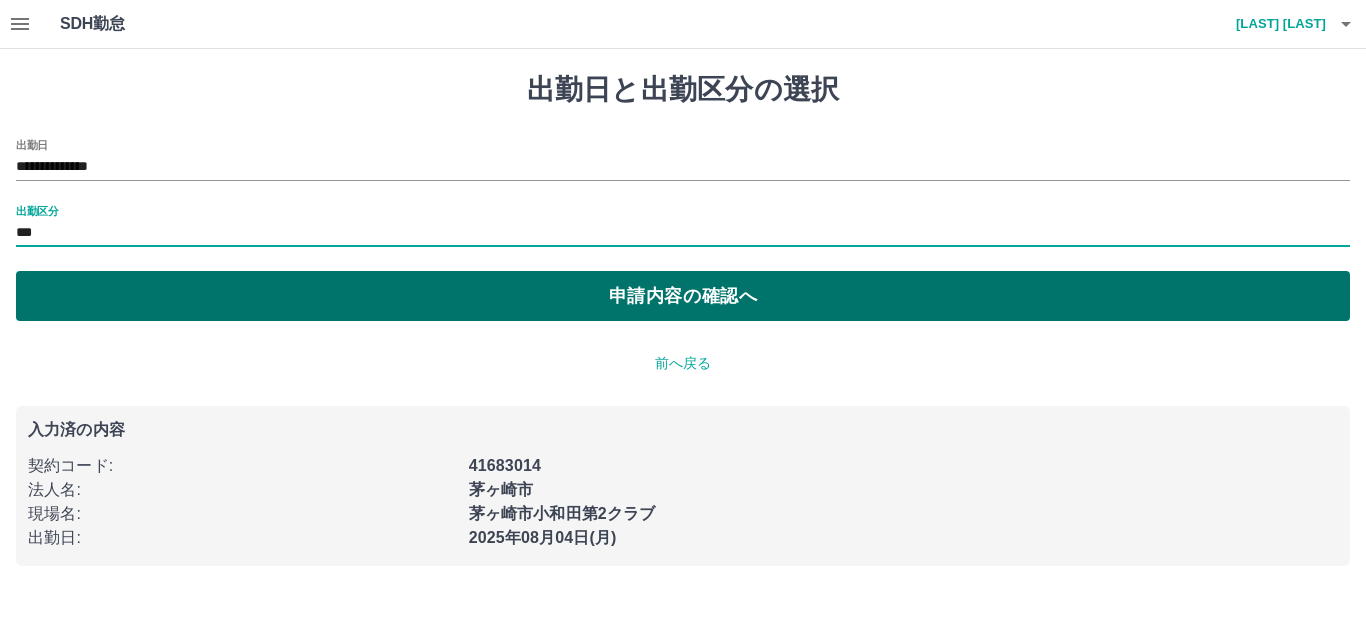 click on "申請内容の確認へ" at bounding box center (683, 296) 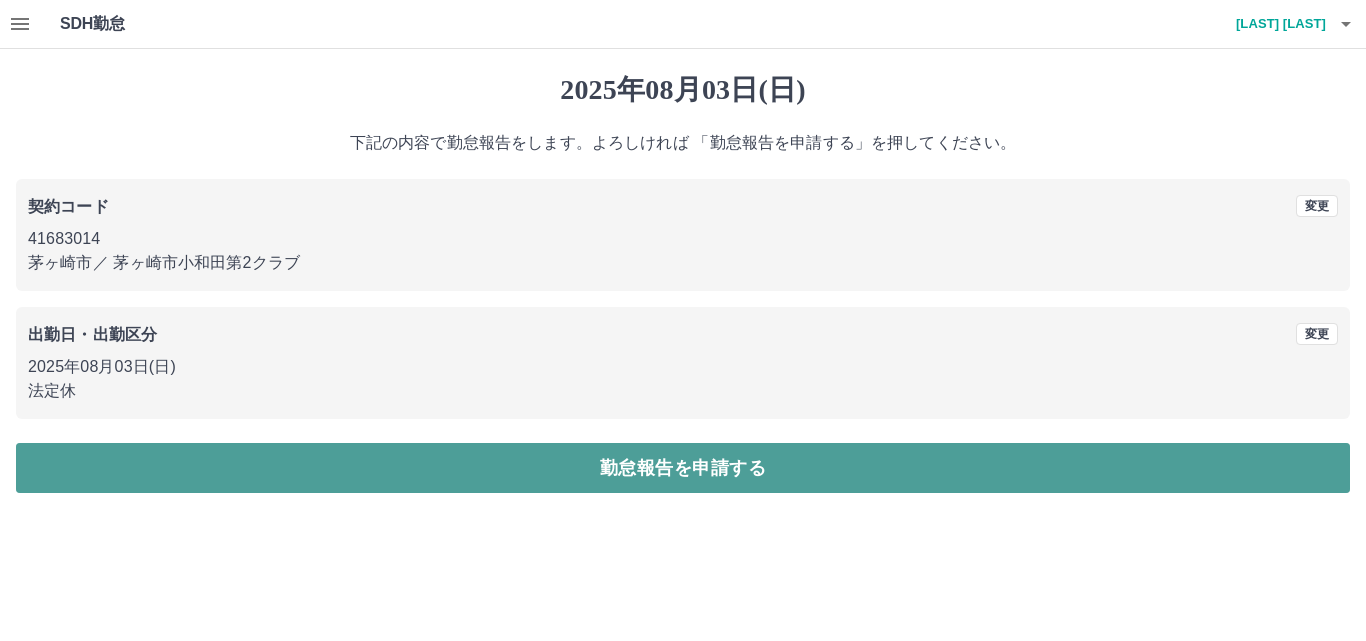 click on "勤怠報告を申請する" at bounding box center (683, 468) 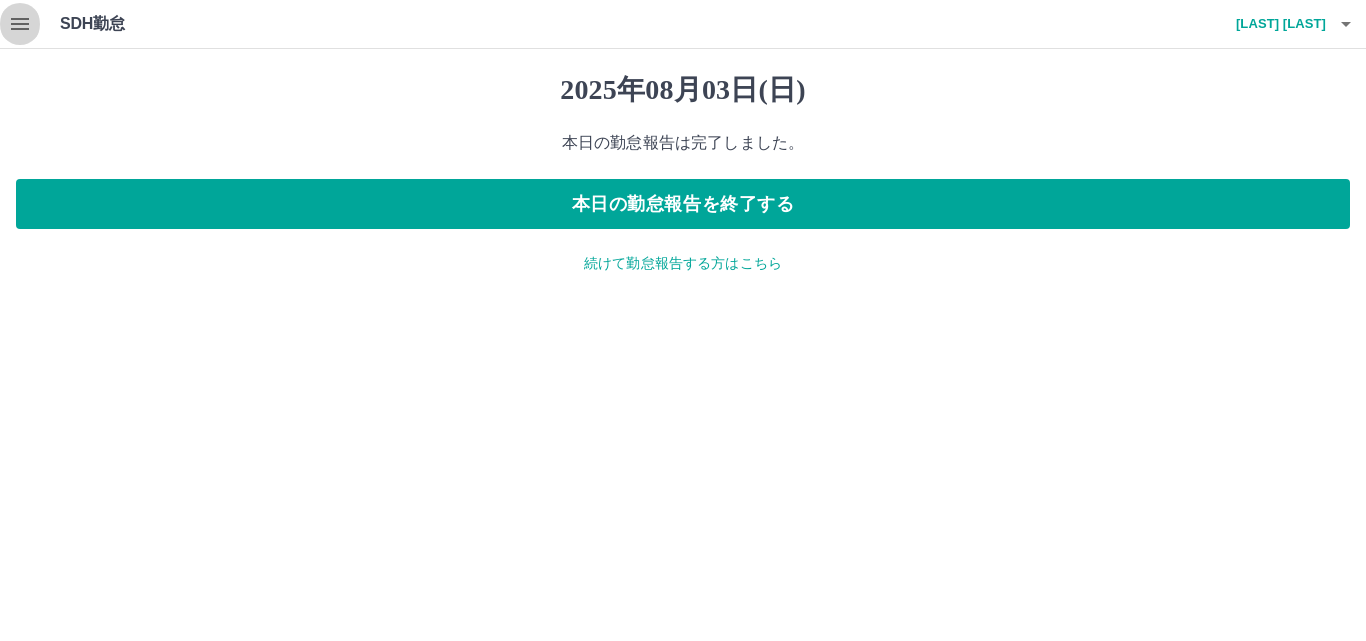 click 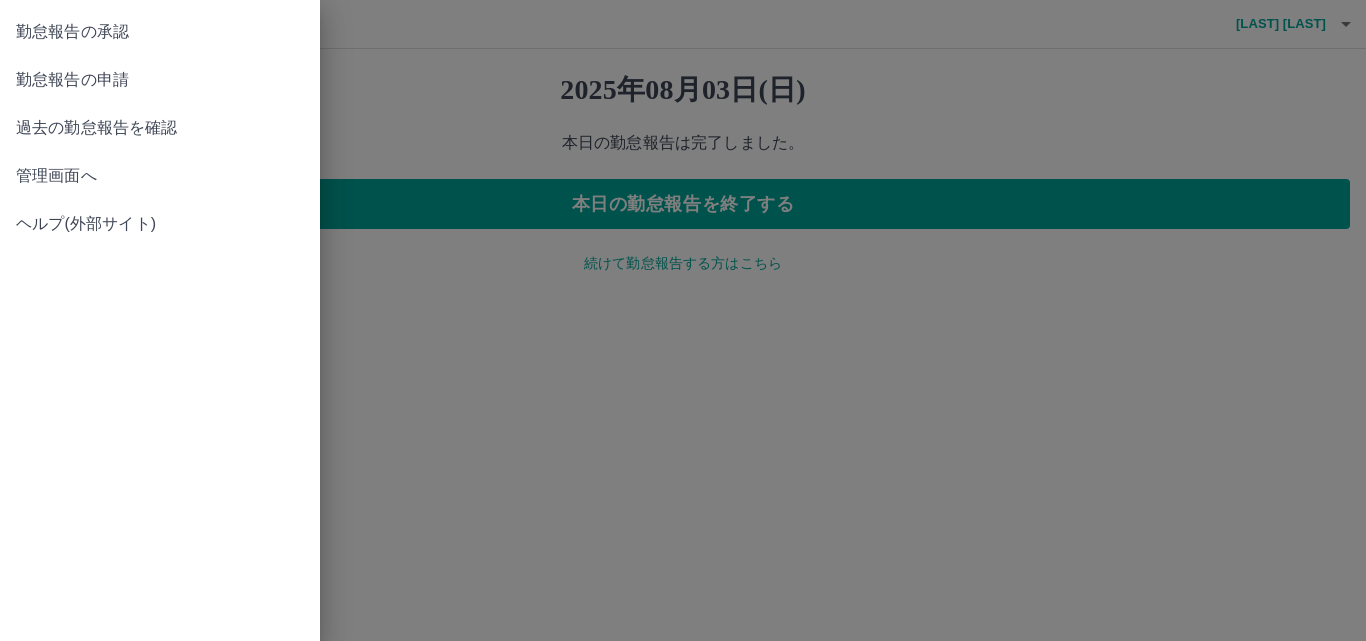 click on "勤怠報告の承認" at bounding box center (160, 32) 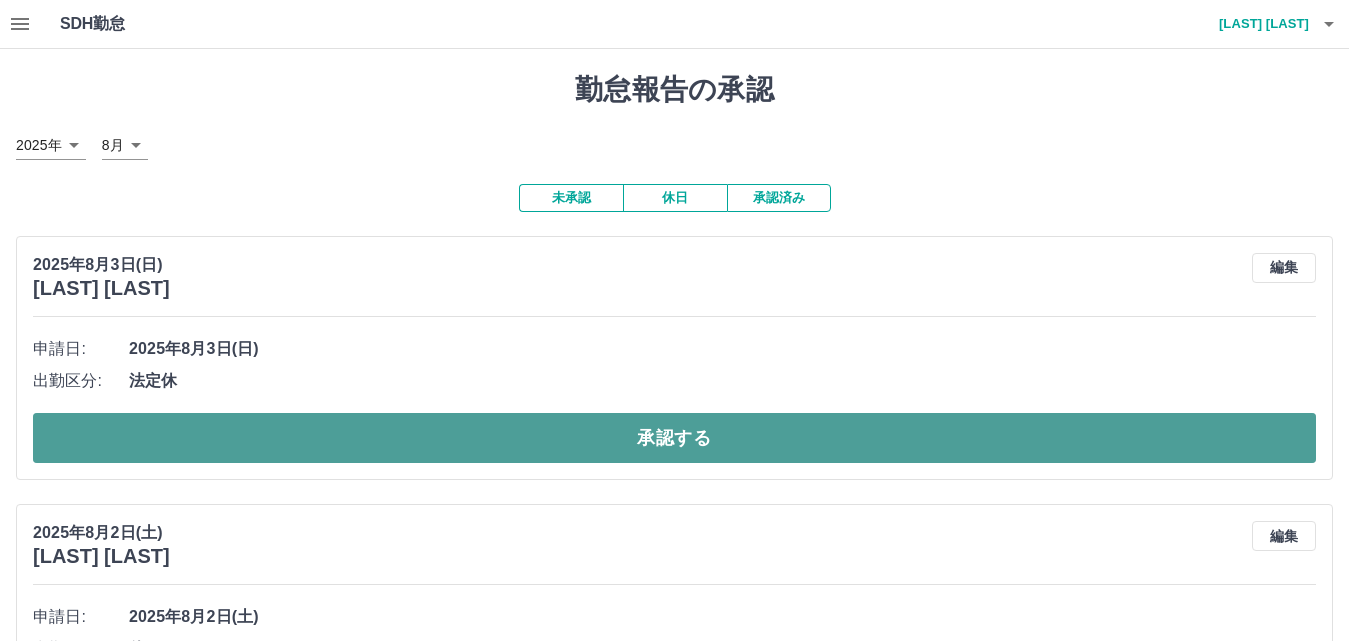 click on "承認する" at bounding box center (674, 438) 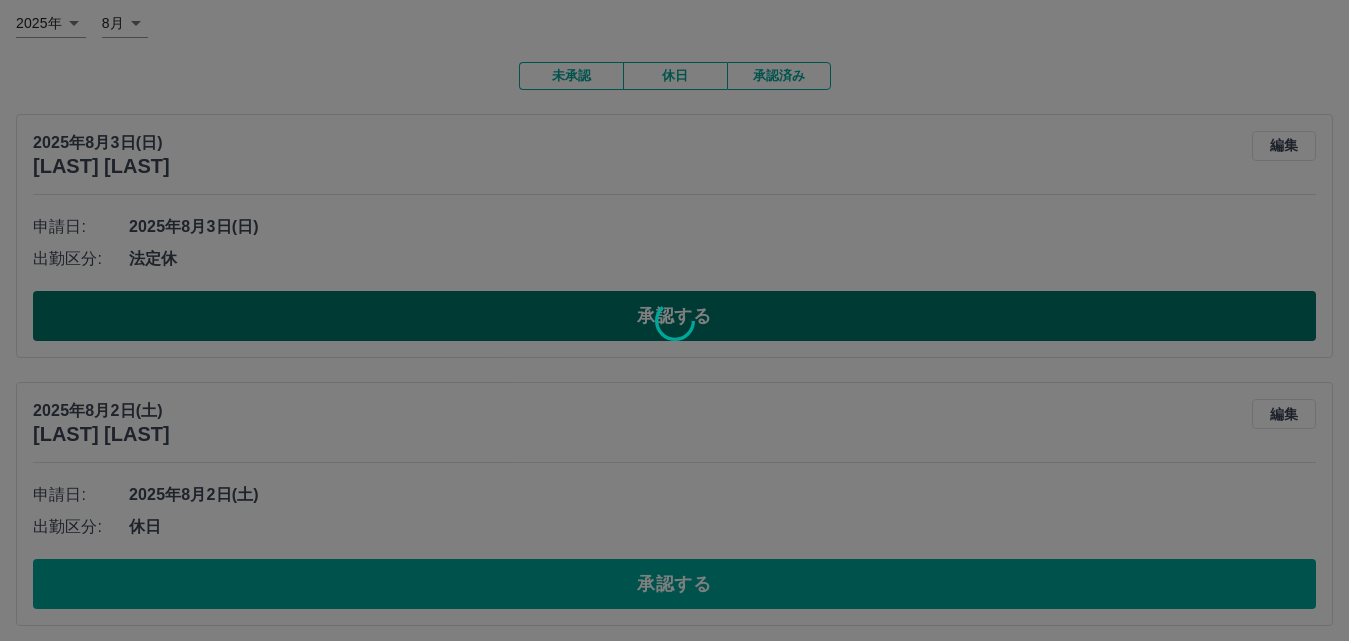 scroll, scrollTop: 200, scrollLeft: 0, axis: vertical 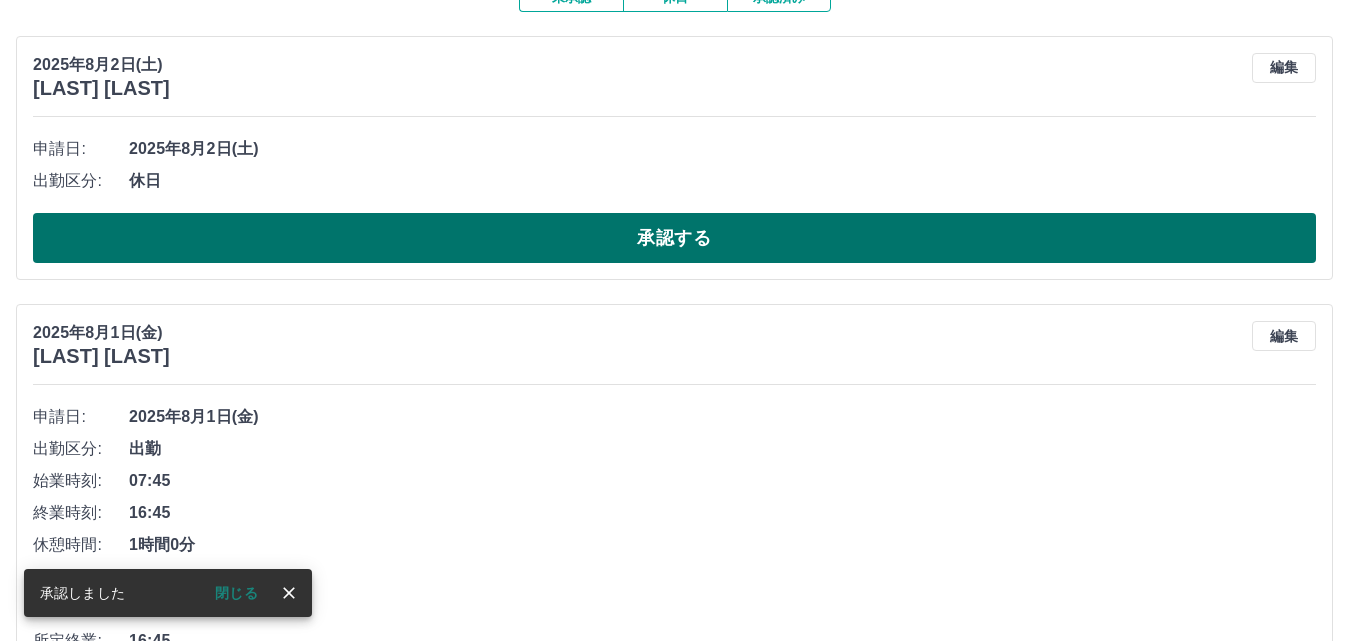 click on "承認する" at bounding box center (674, 238) 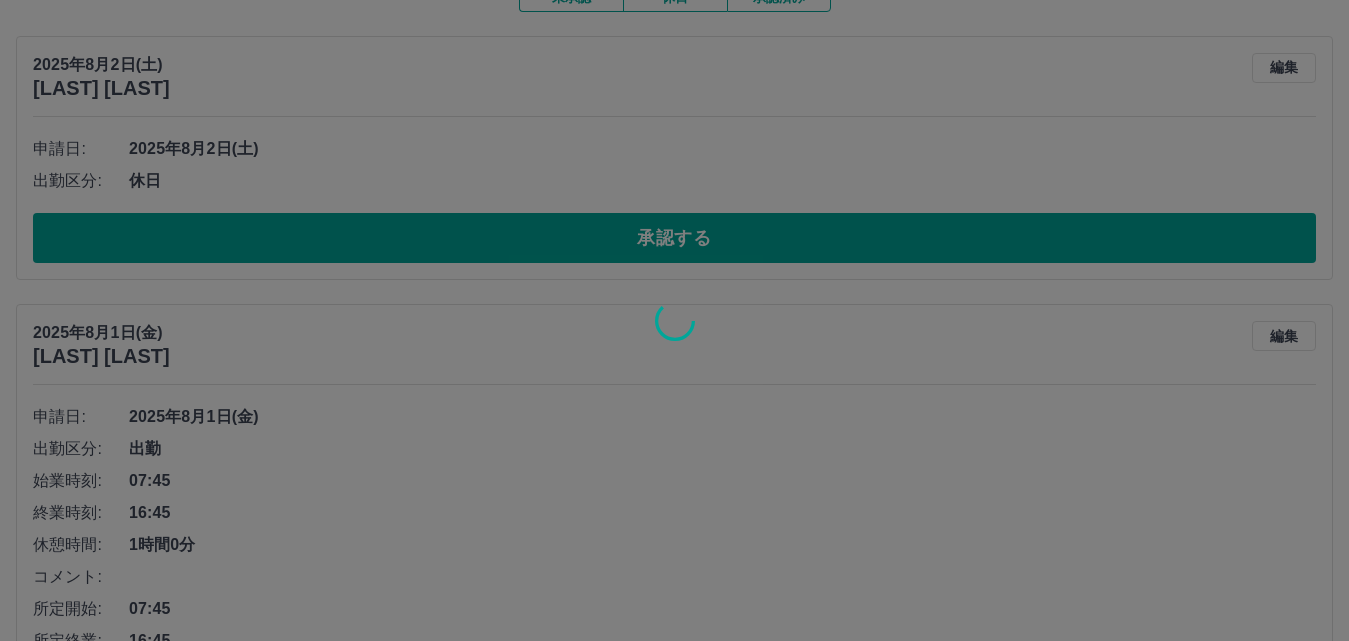 scroll, scrollTop: 153, scrollLeft: 0, axis: vertical 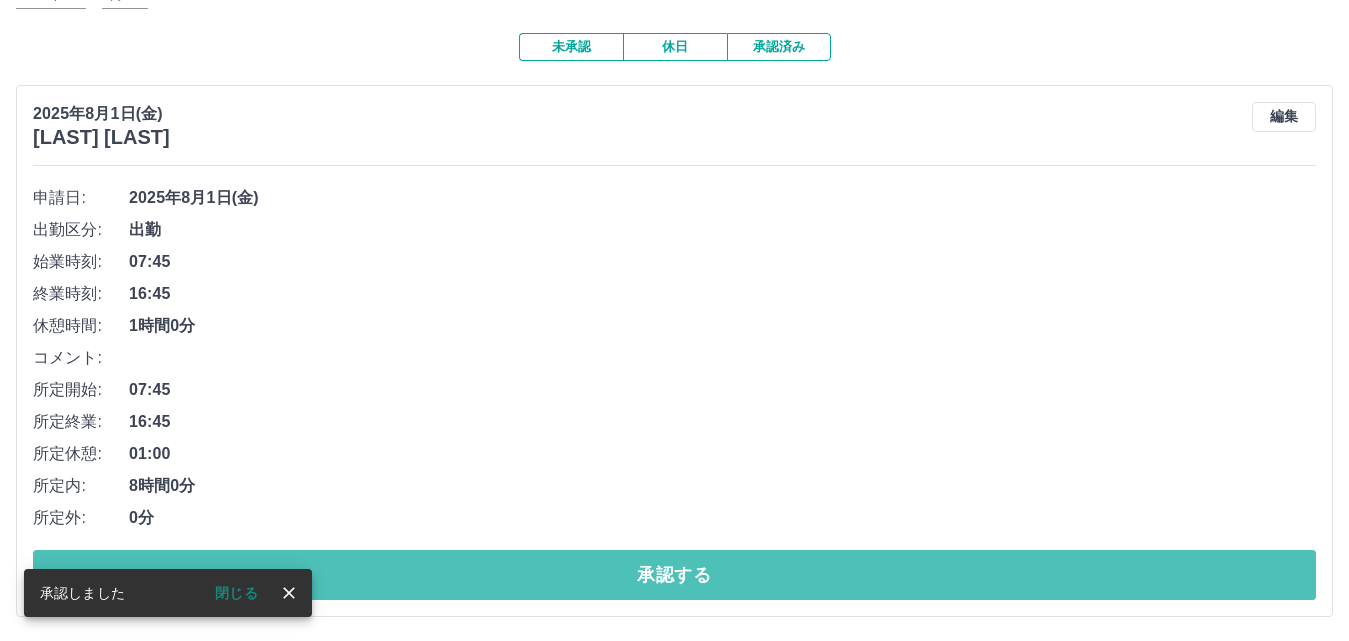click on "承認する" at bounding box center [674, 575] 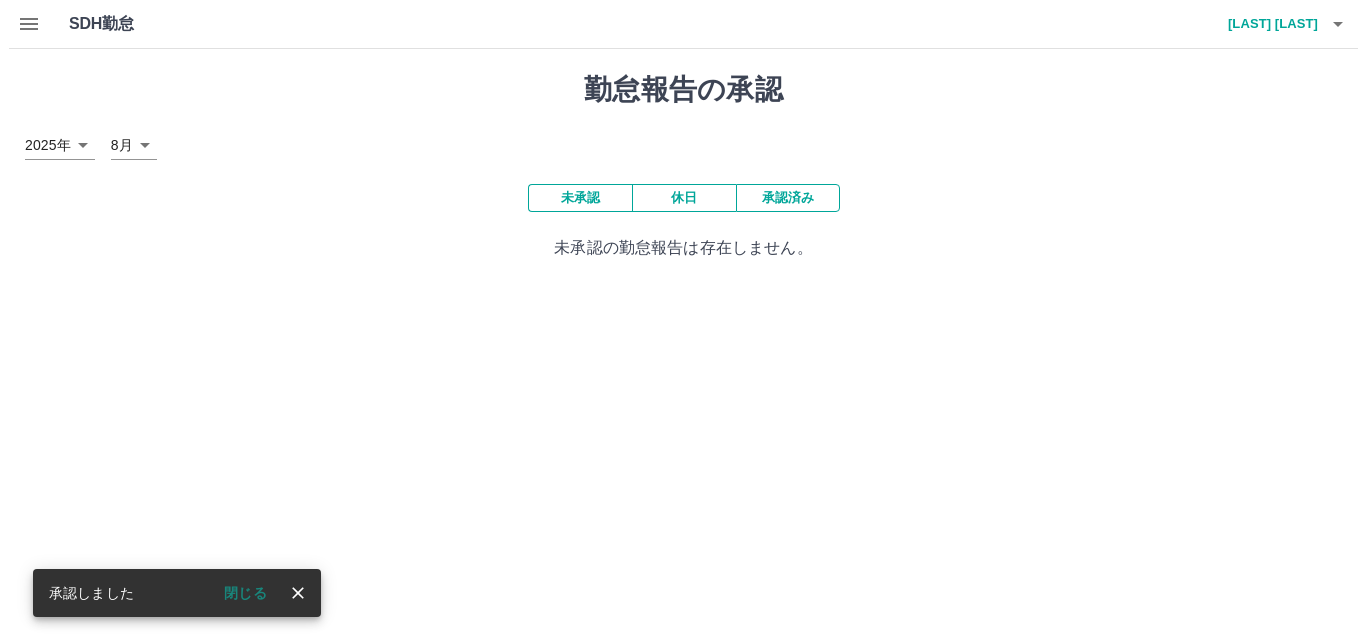 scroll, scrollTop: 0, scrollLeft: 0, axis: both 